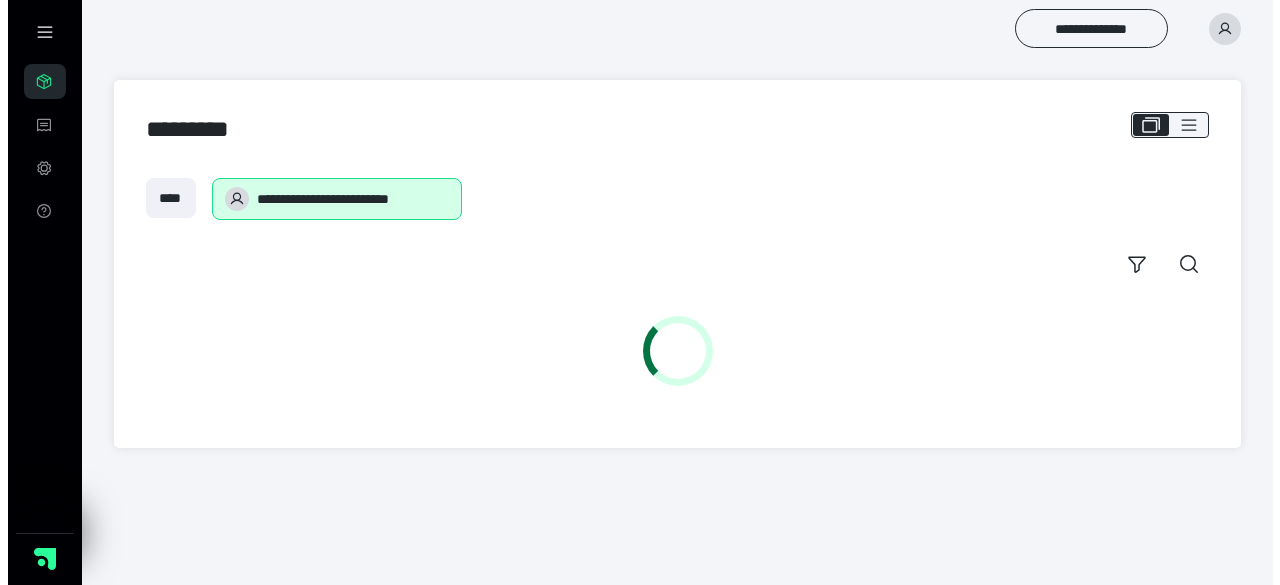 scroll, scrollTop: 0, scrollLeft: 0, axis: both 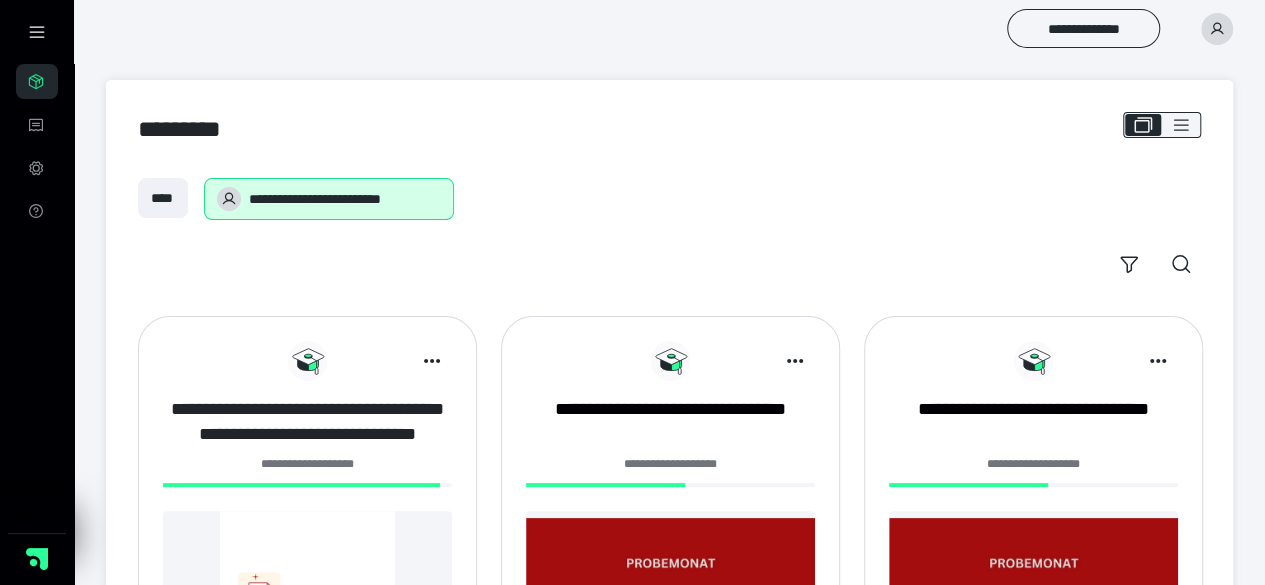 click on "**********" at bounding box center [307, 422] 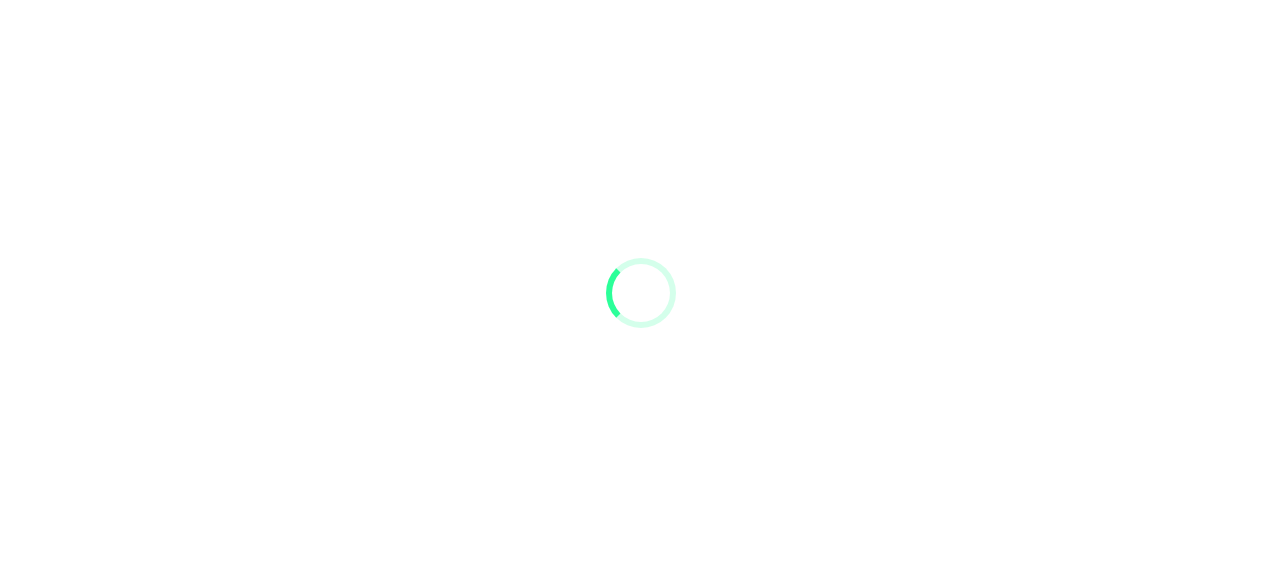 scroll, scrollTop: 0, scrollLeft: 0, axis: both 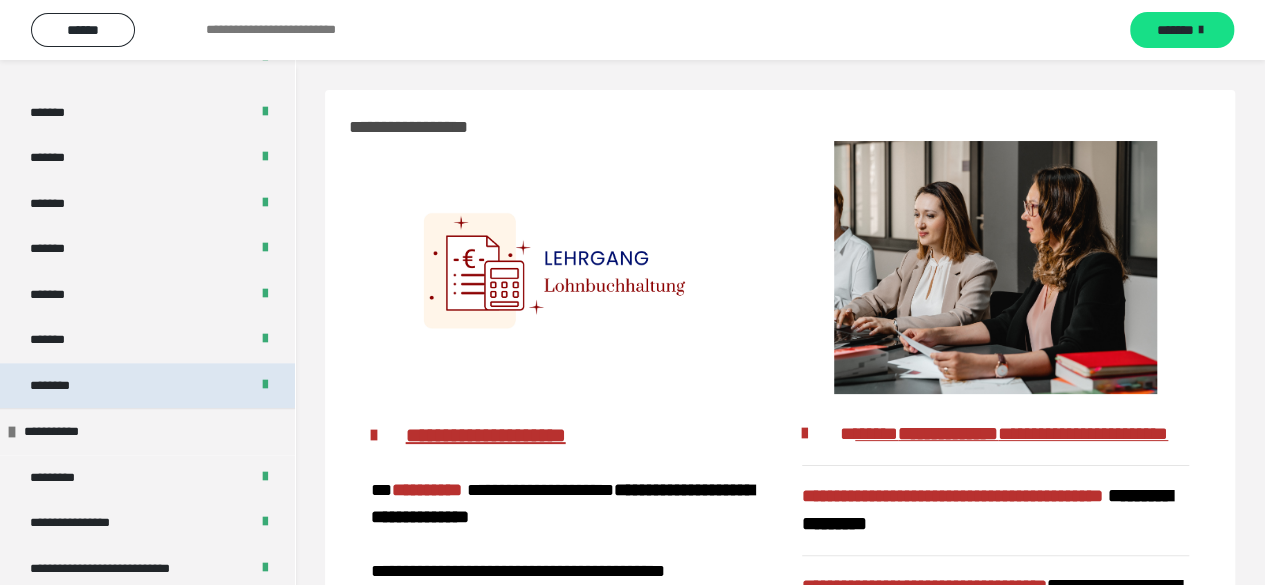 click on "********" at bounding box center [147, 386] 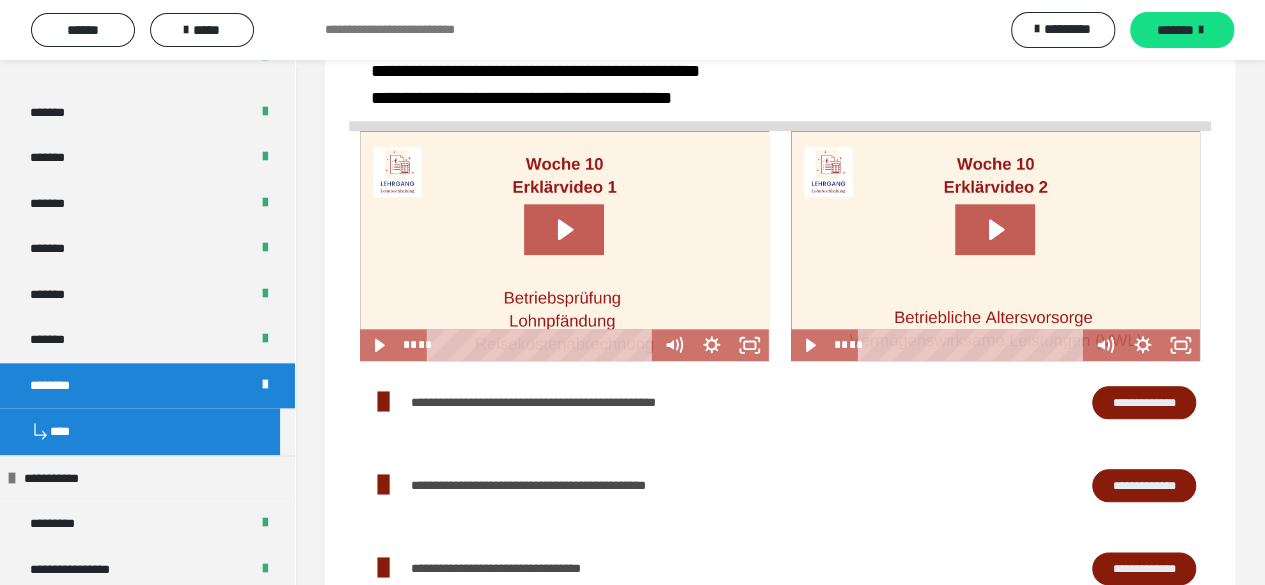scroll, scrollTop: 800, scrollLeft: 0, axis: vertical 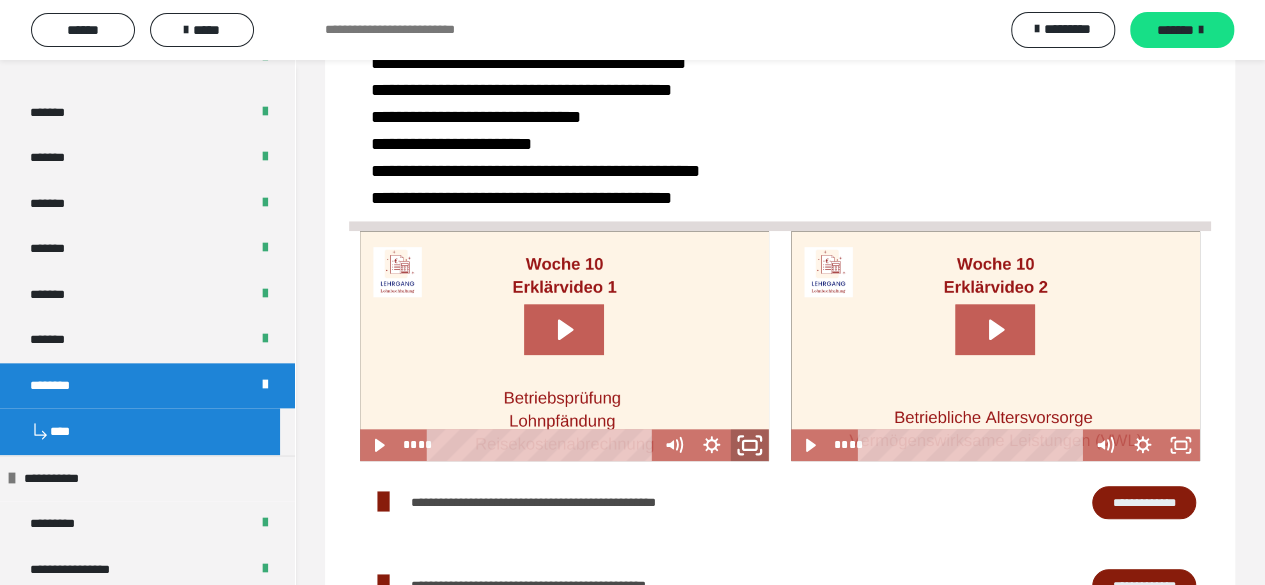 click 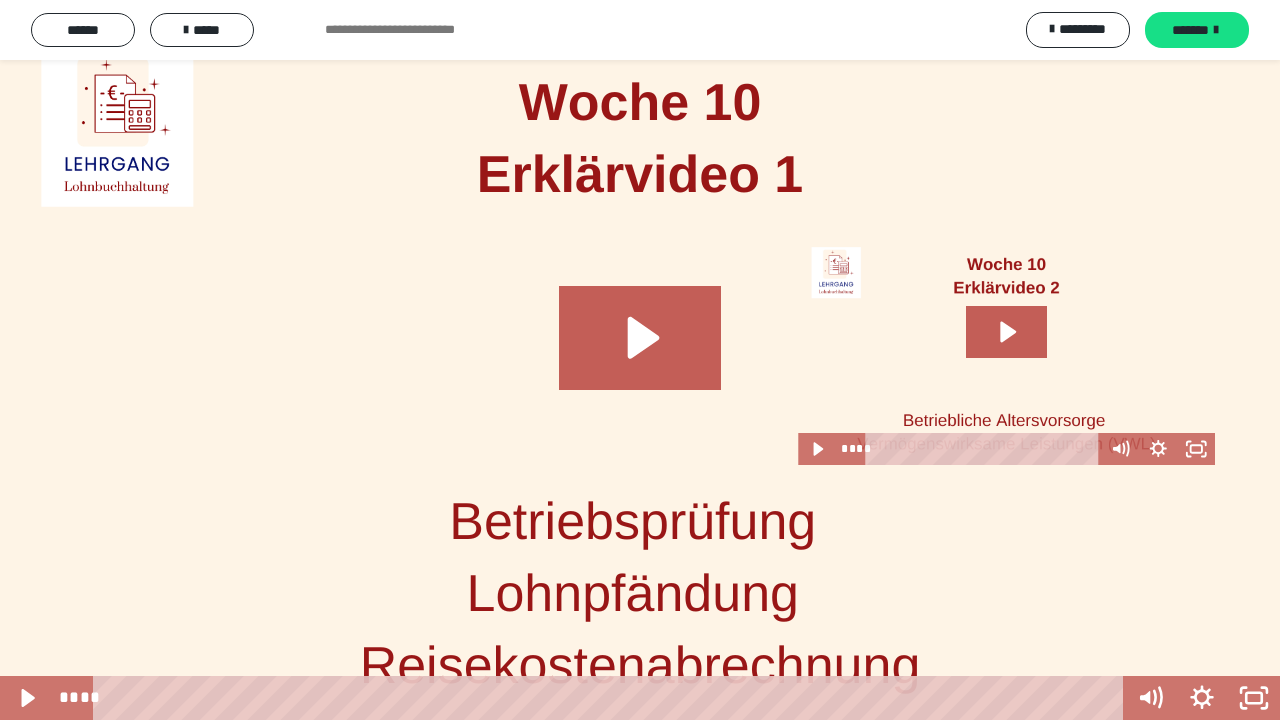 drag, startPoint x: 586, startPoint y: 272, endPoint x: 568, endPoint y: 278, distance: 18.973665 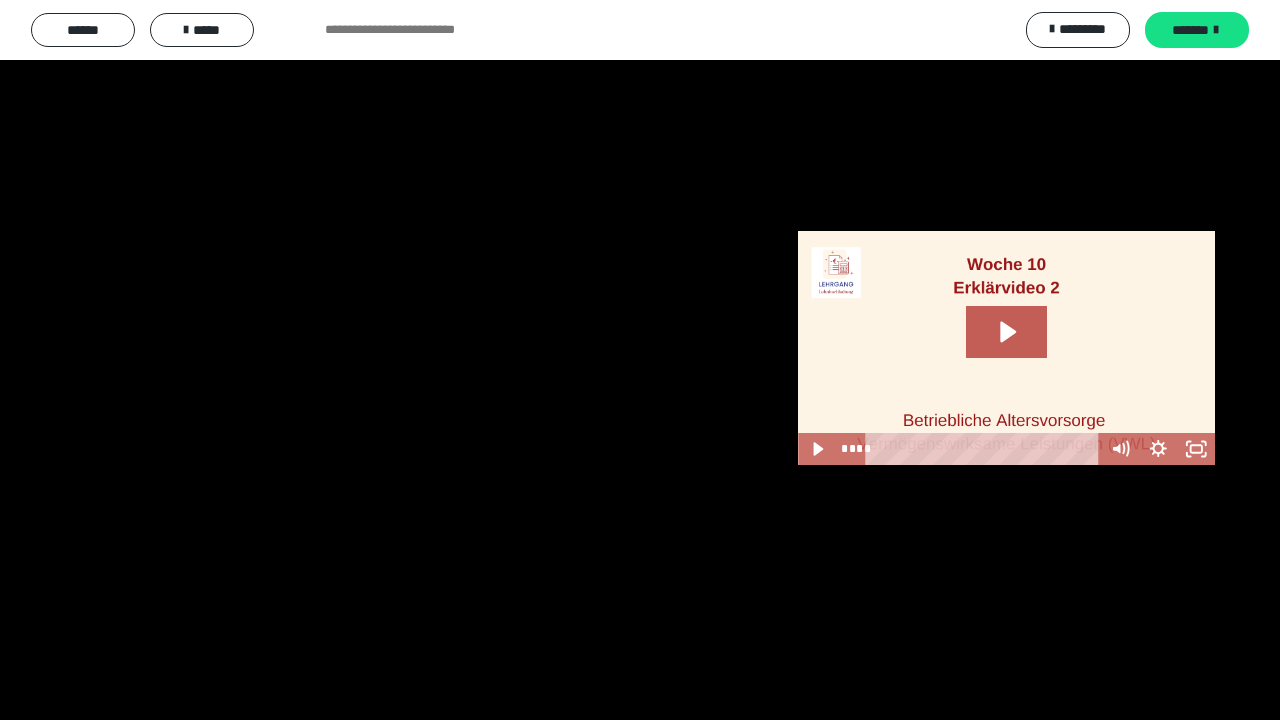 click at bounding box center (640, 360) 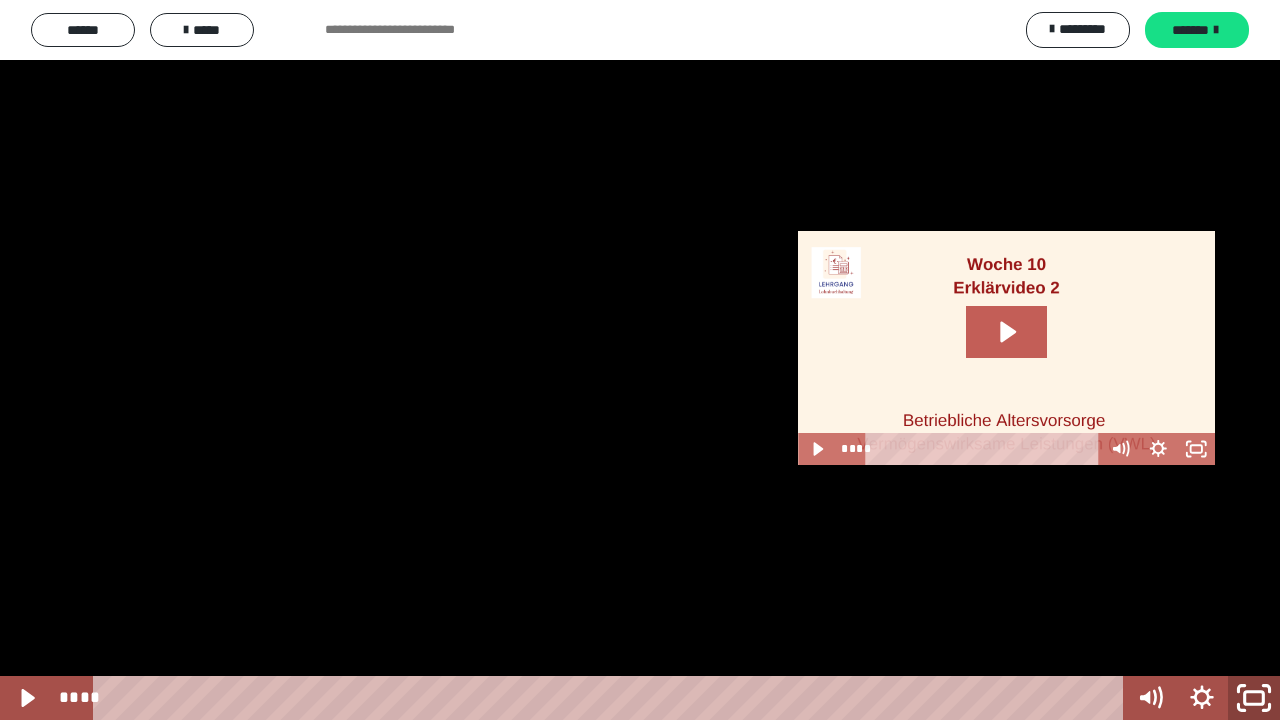 click 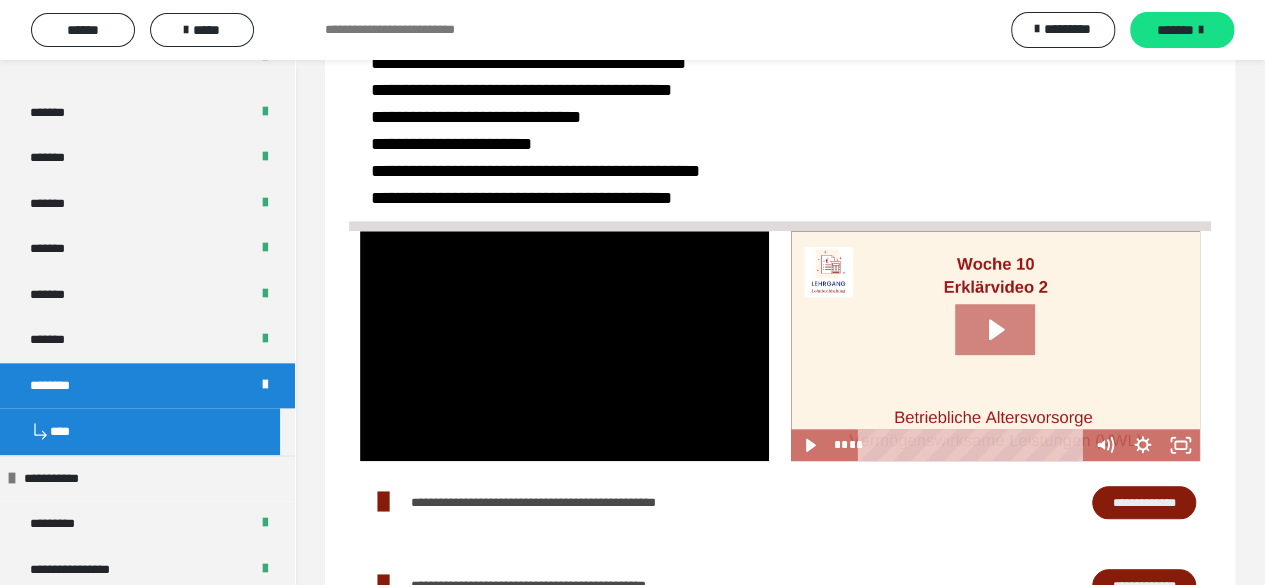 click 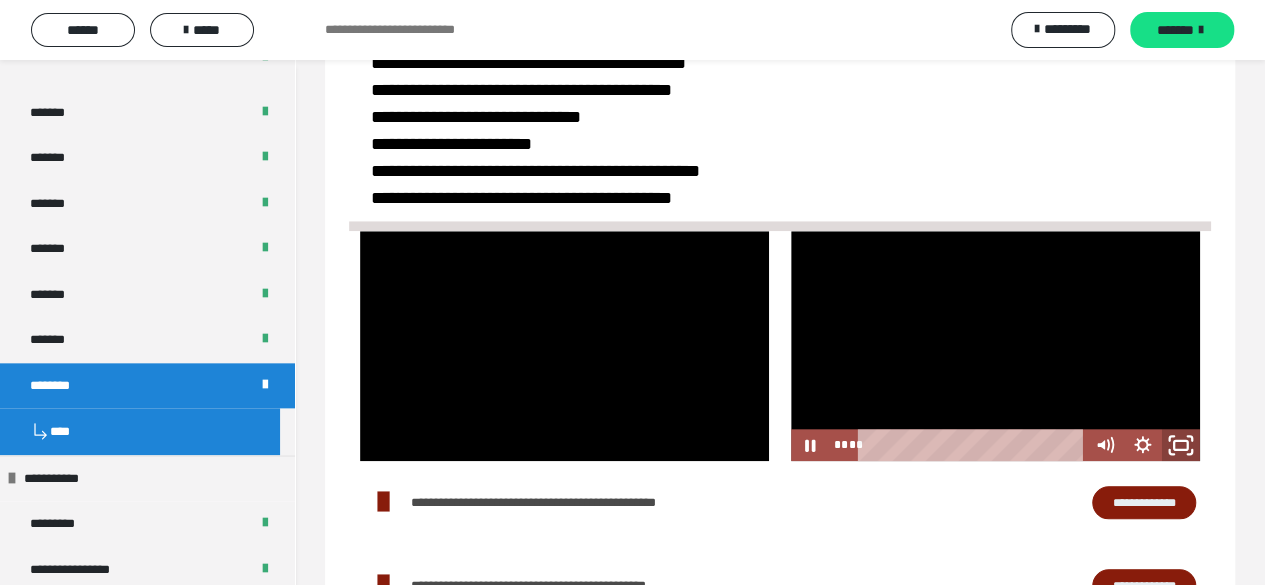 click 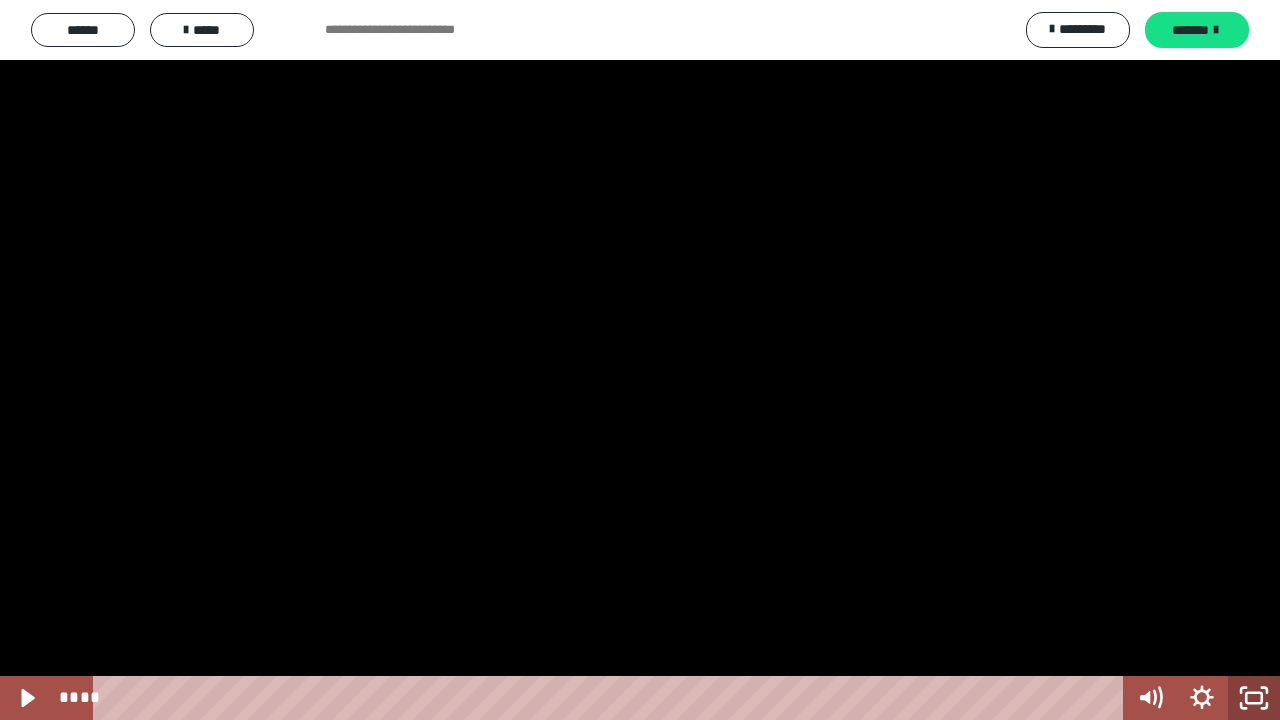 click 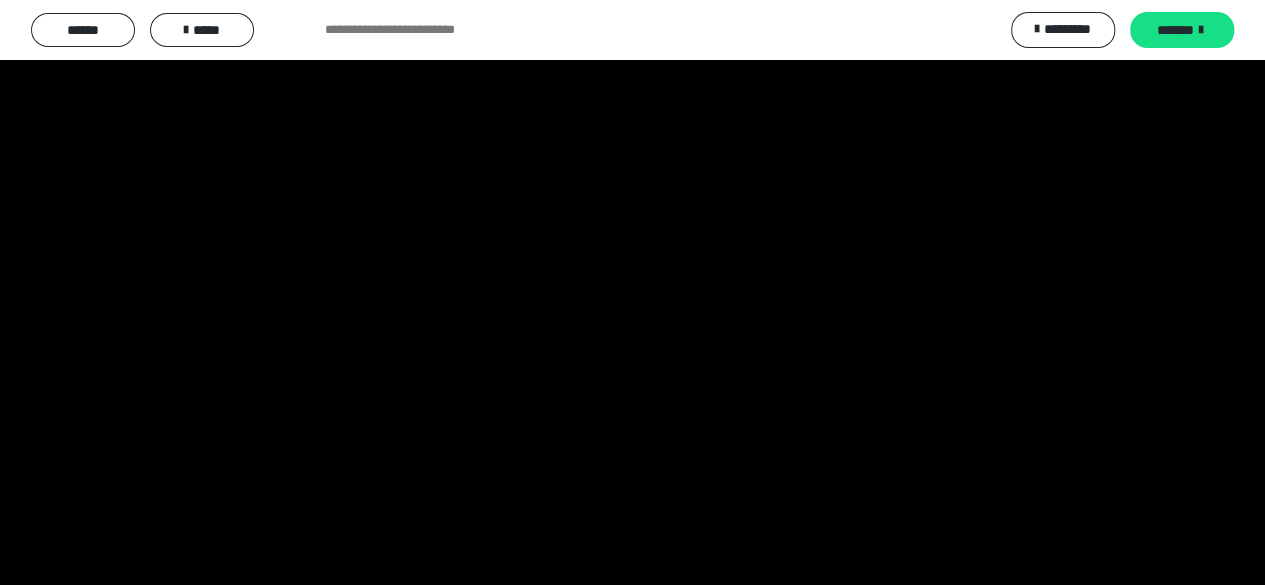 scroll, scrollTop: 1600, scrollLeft: 0, axis: vertical 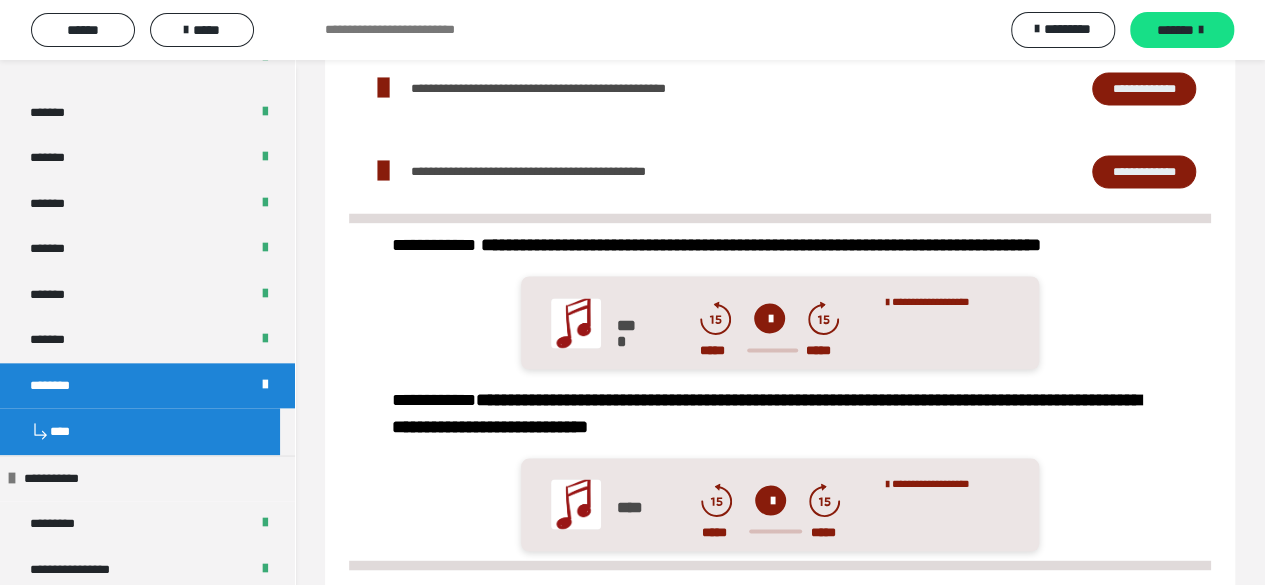 click at bounding box center [769, 318] 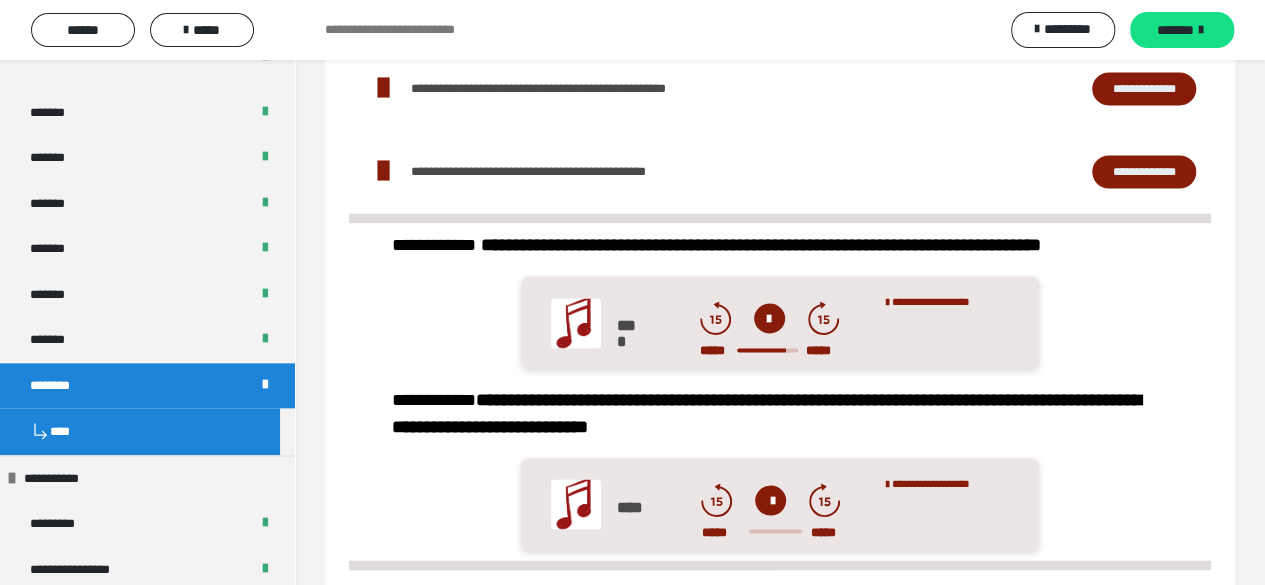 click at bounding box center [769, 318] 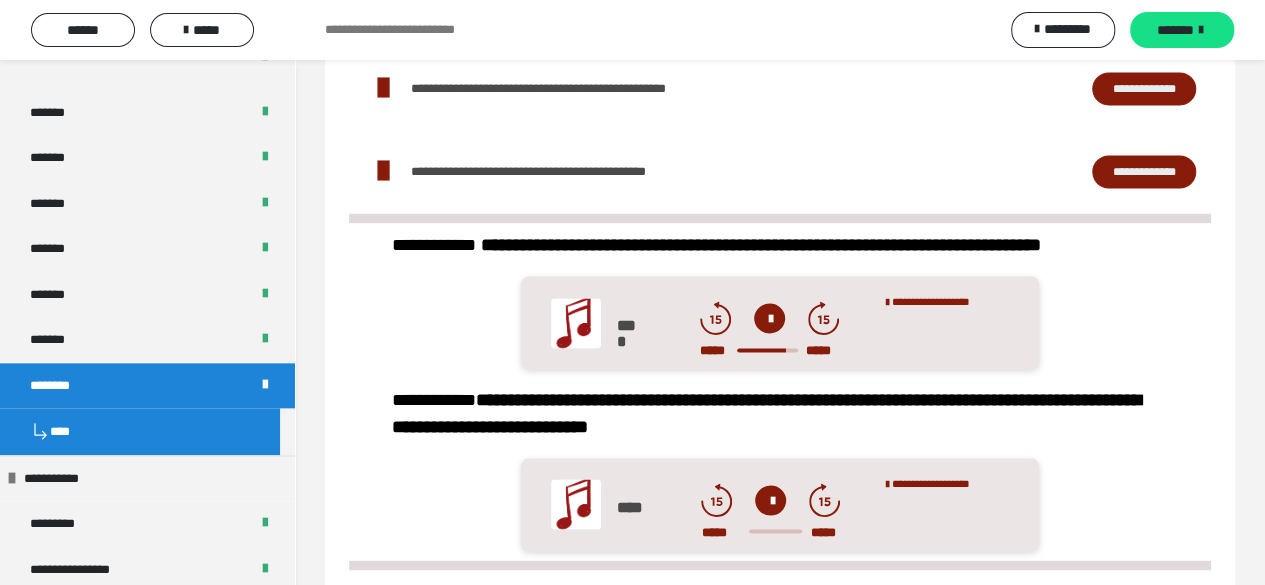 click at bounding box center [769, 318] 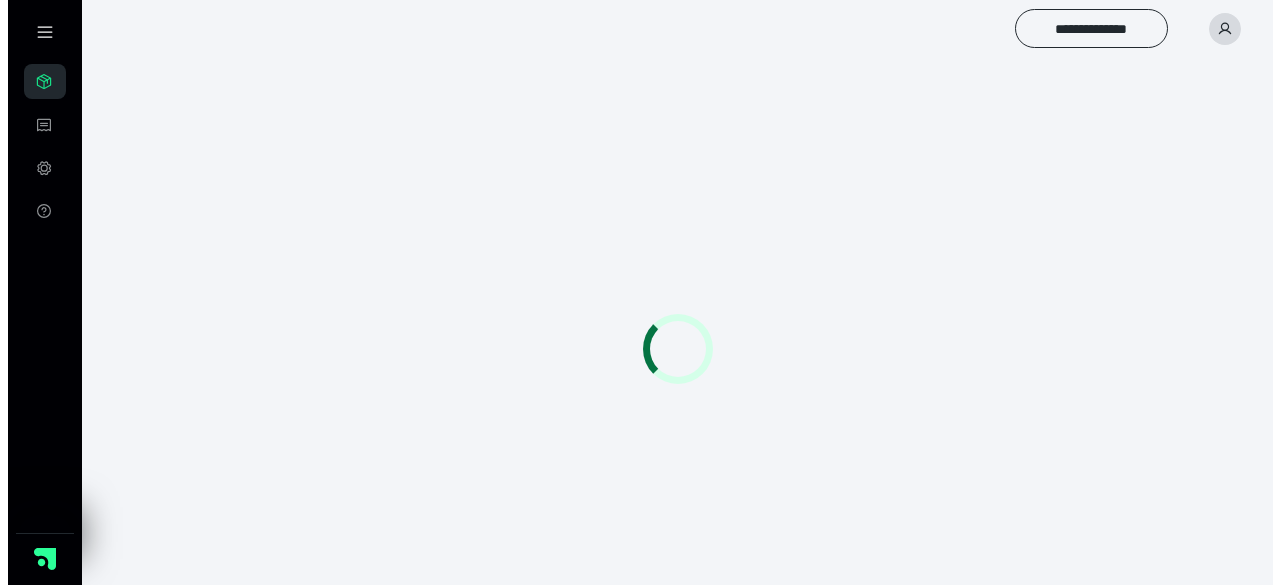 scroll, scrollTop: 0, scrollLeft: 0, axis: both 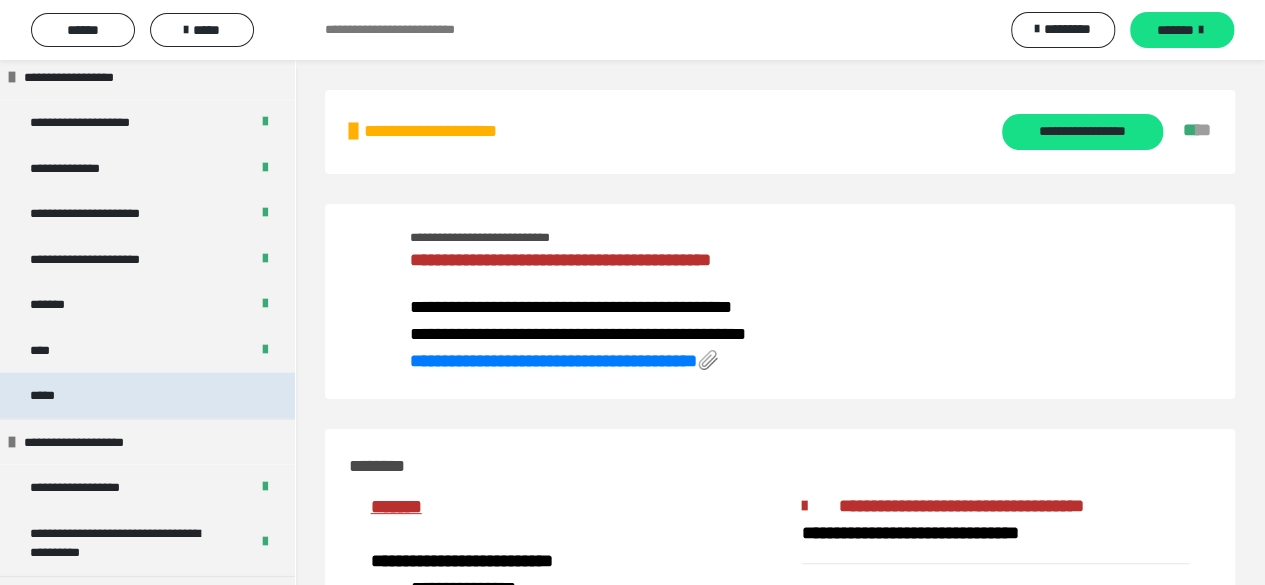 click on "*****" at bounding box center (147, 395) 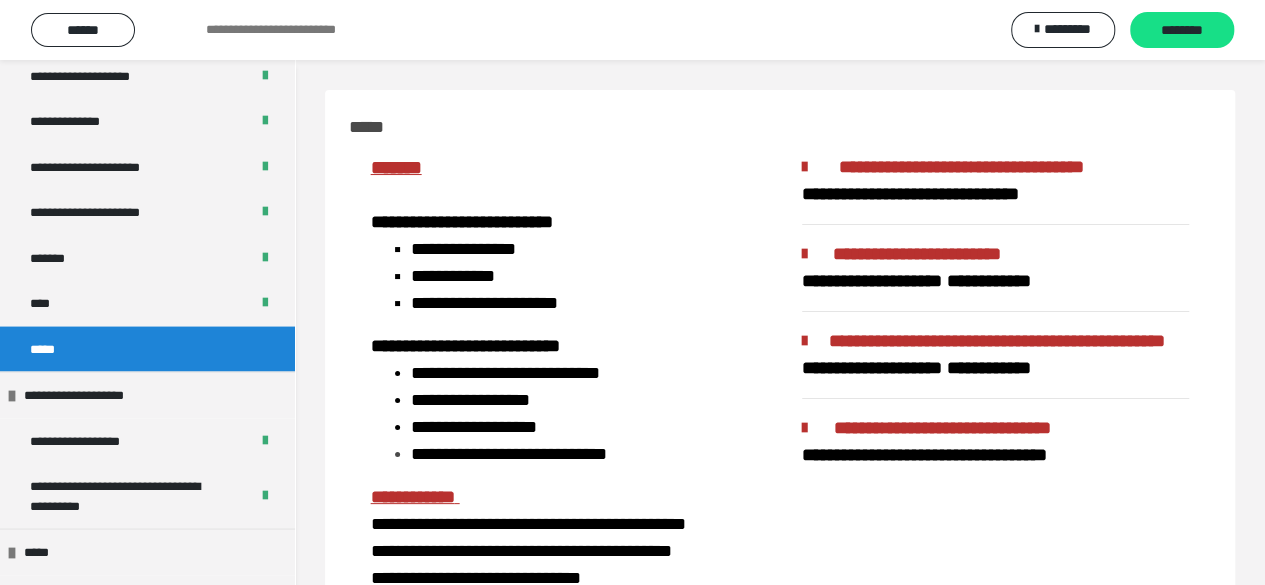 scroll, scrollTop: 1853, scrollLeft: 0, axis: vertical 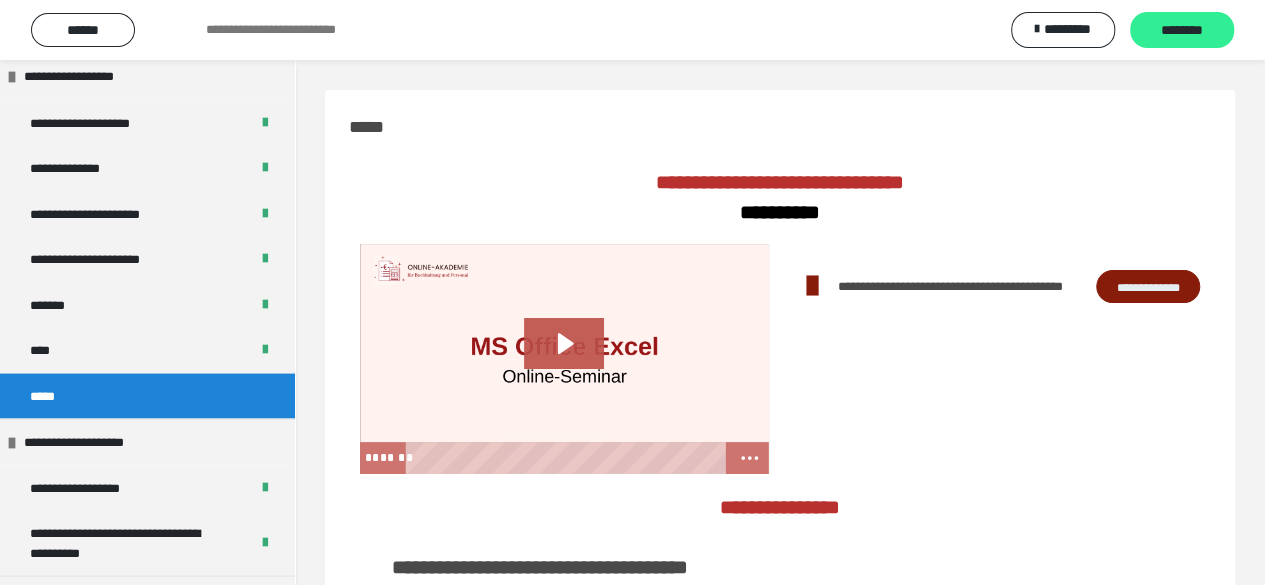 click on "********" at bounding box center [1182, 31] 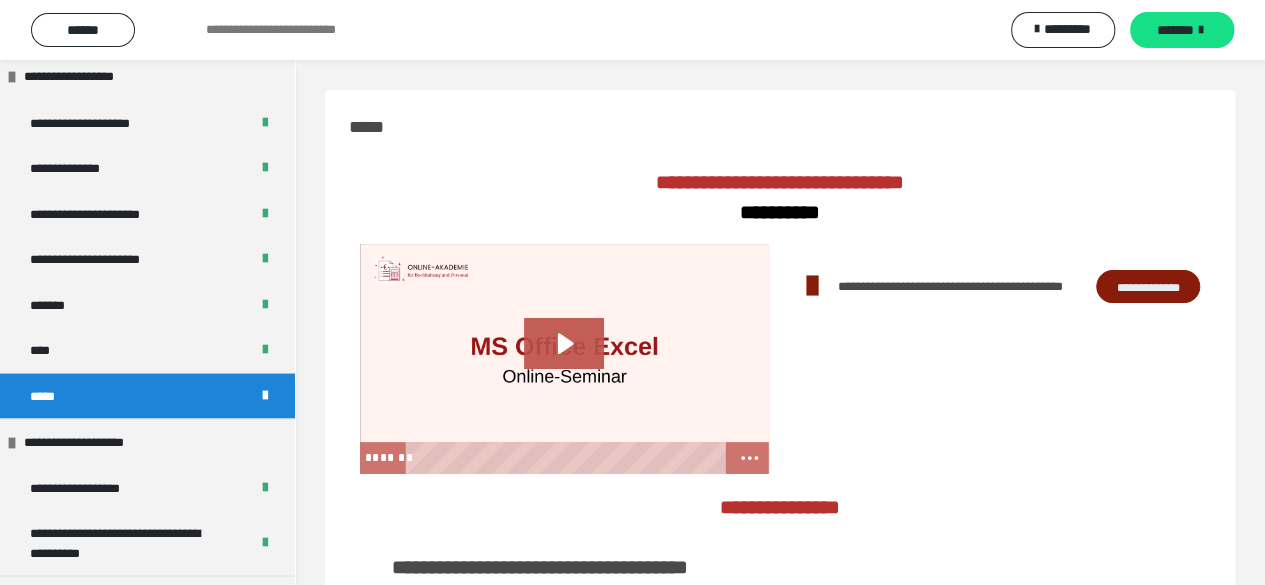 click at bounding box center [1201, 30] 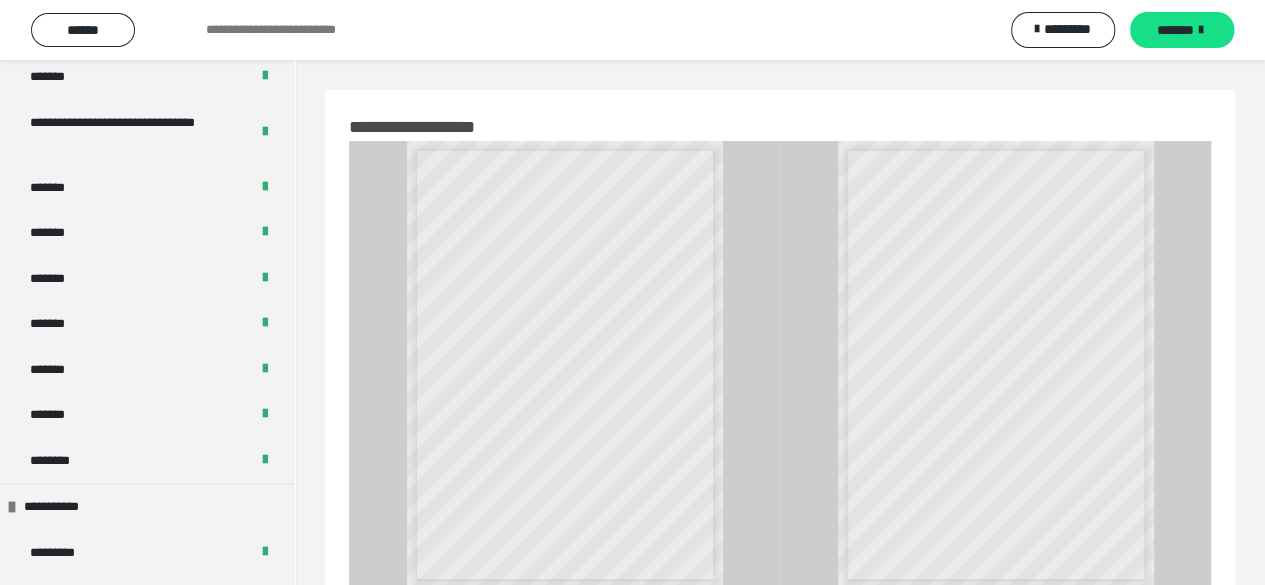 scroll, scrollTop: 1053, scrollLeft: 0, axis: vertical 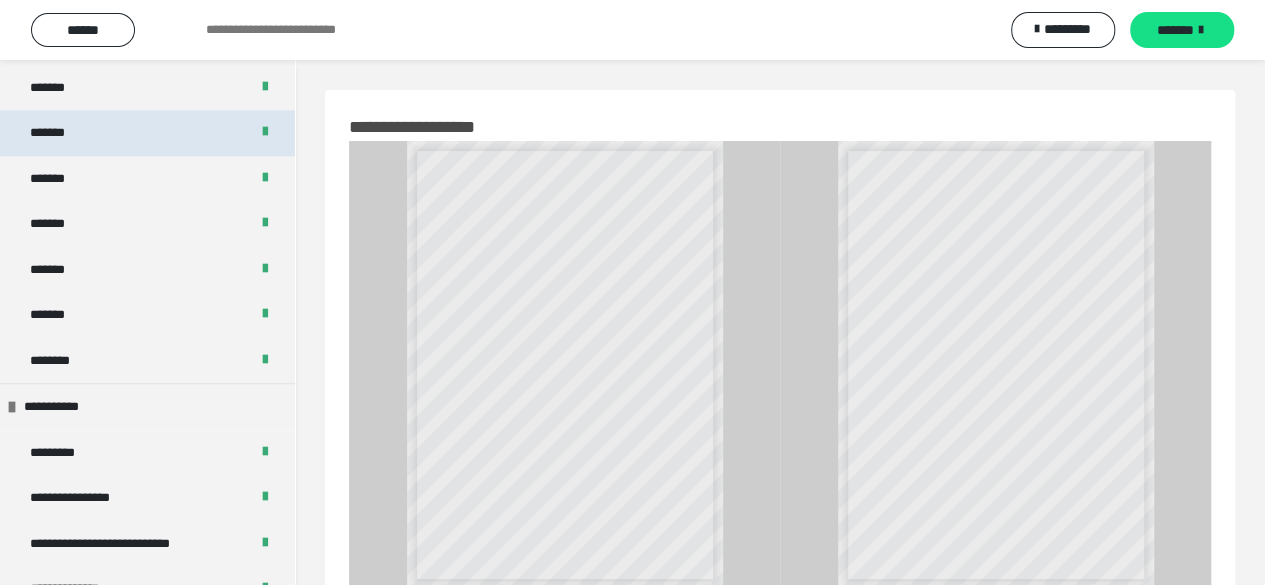 click on "*******" at bounding box center (62, 133) 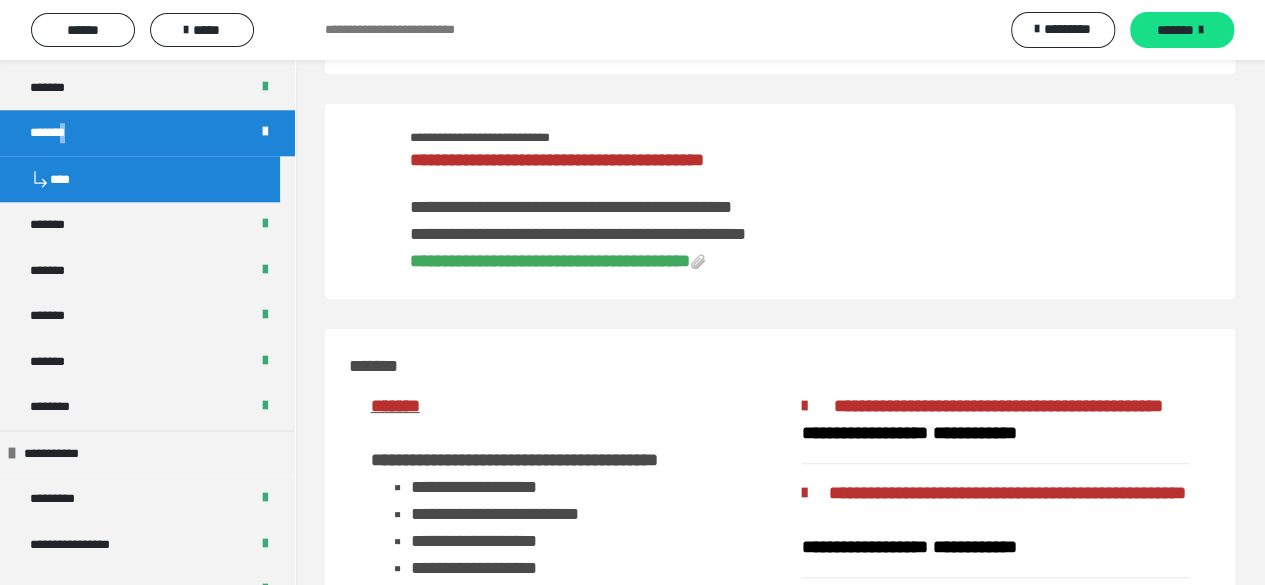 scroll, scrollTop: 0, scrollLeft: 0, axis: both 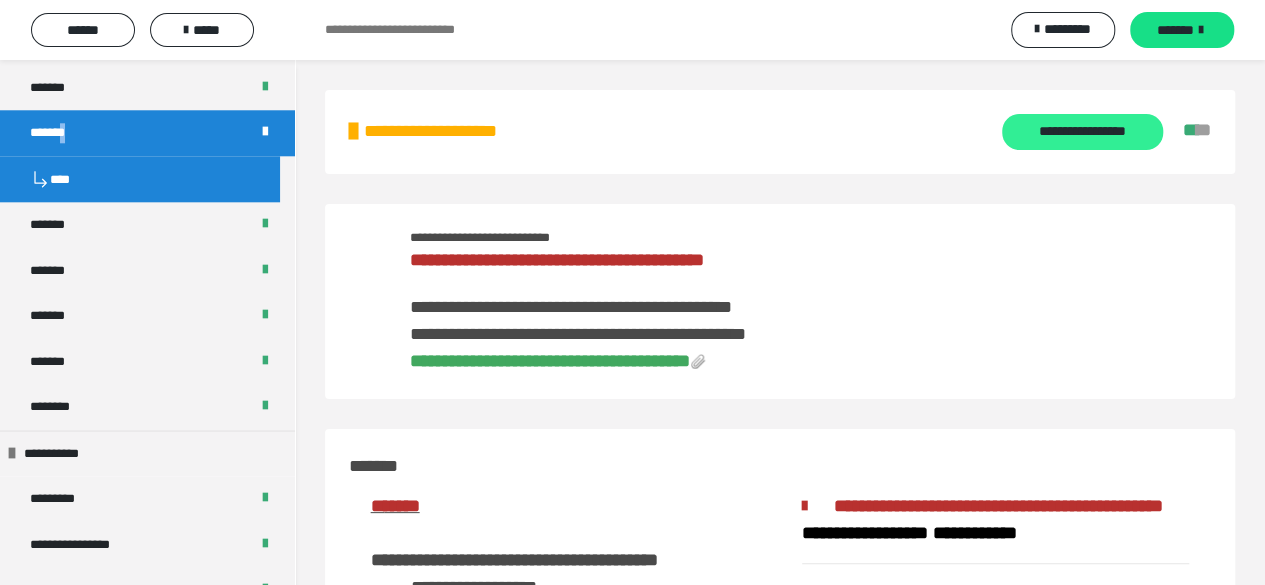 click on "**********" at bounding box center [1082, 132] 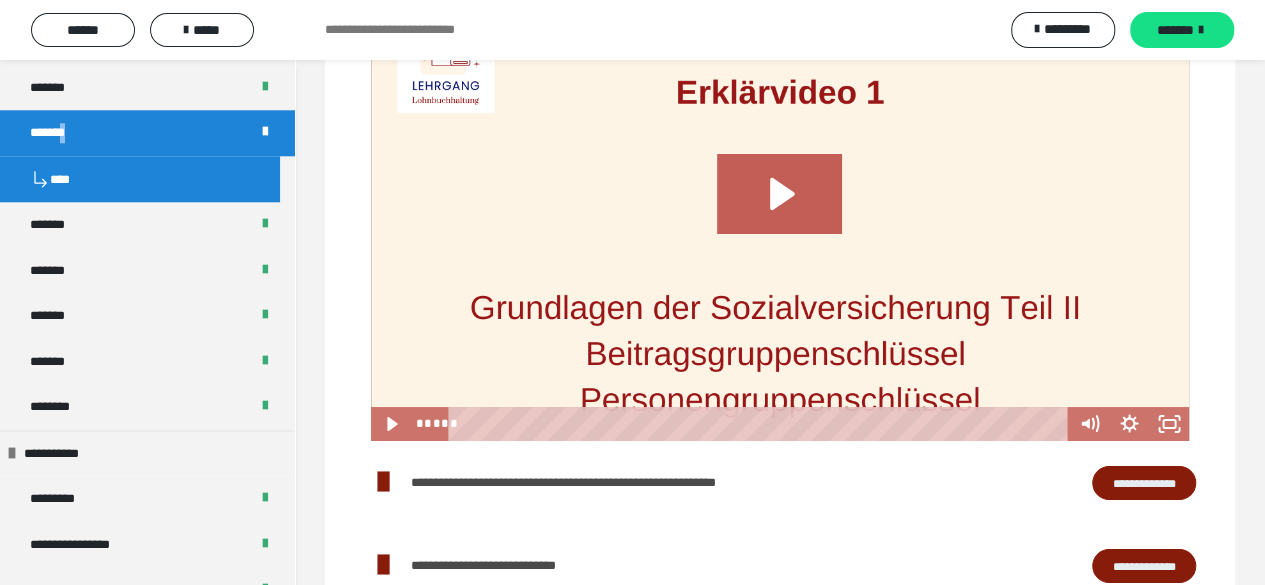scroll, scrollTop: 3700, scrollLeft: 0, axis: vertical 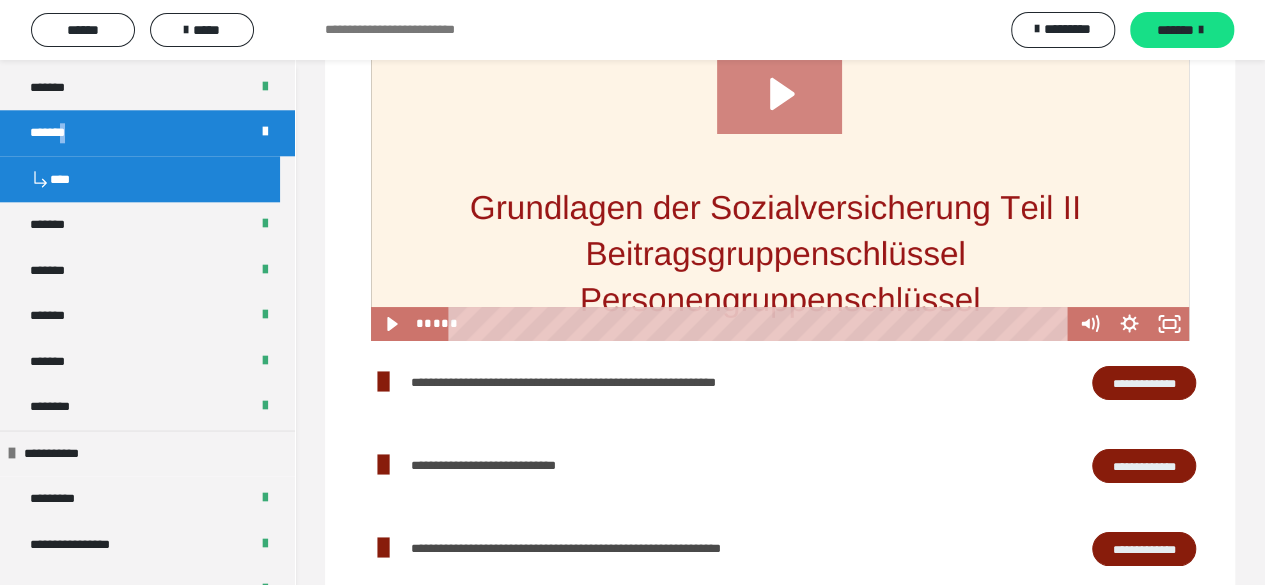 click 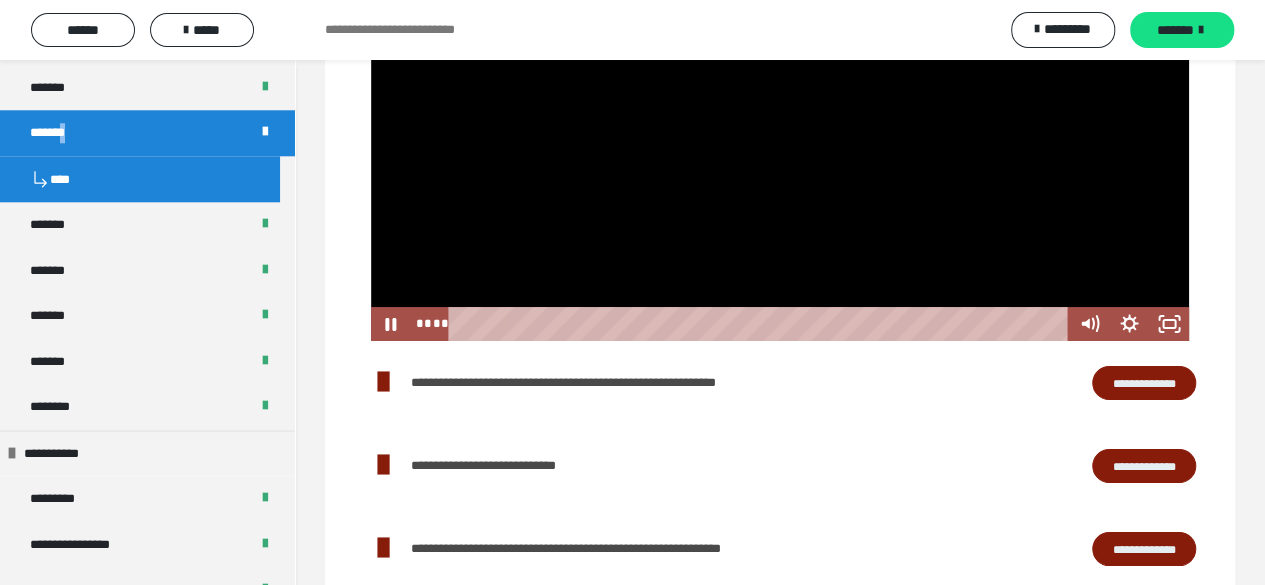 scroll, scrollTop: 3600, scrollLeft: 0, axis: vertical 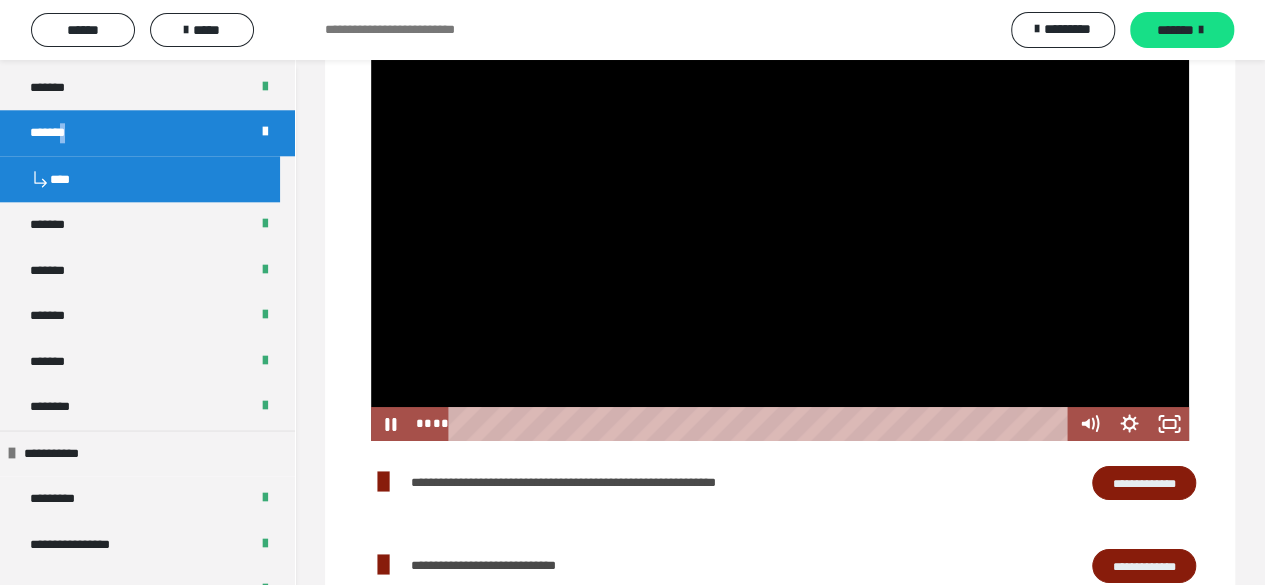 click at bounding box center (780, 211) 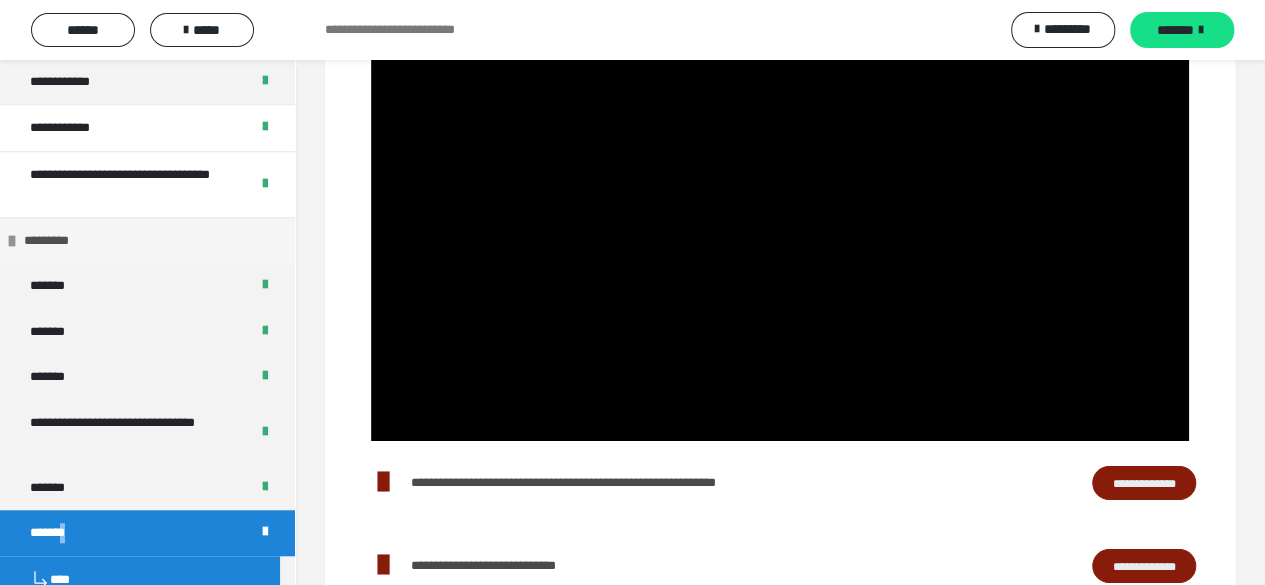 scroll, scrollTop: 553, scrollLeft: 0, axis: vertical 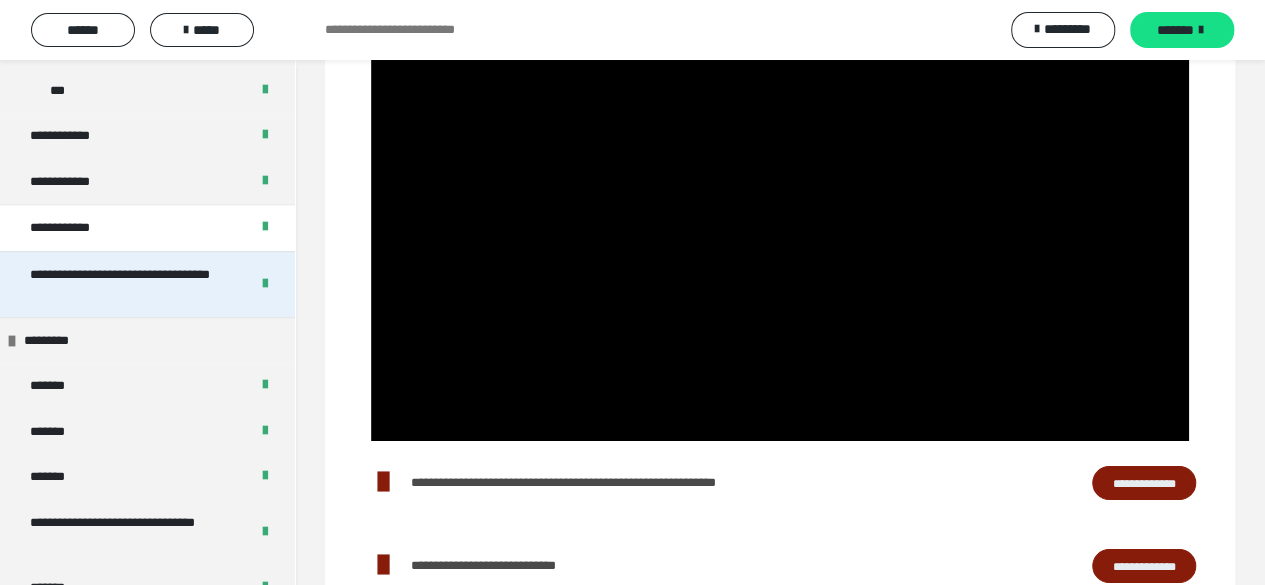 click on "**********" at bounding box center [124, 284] 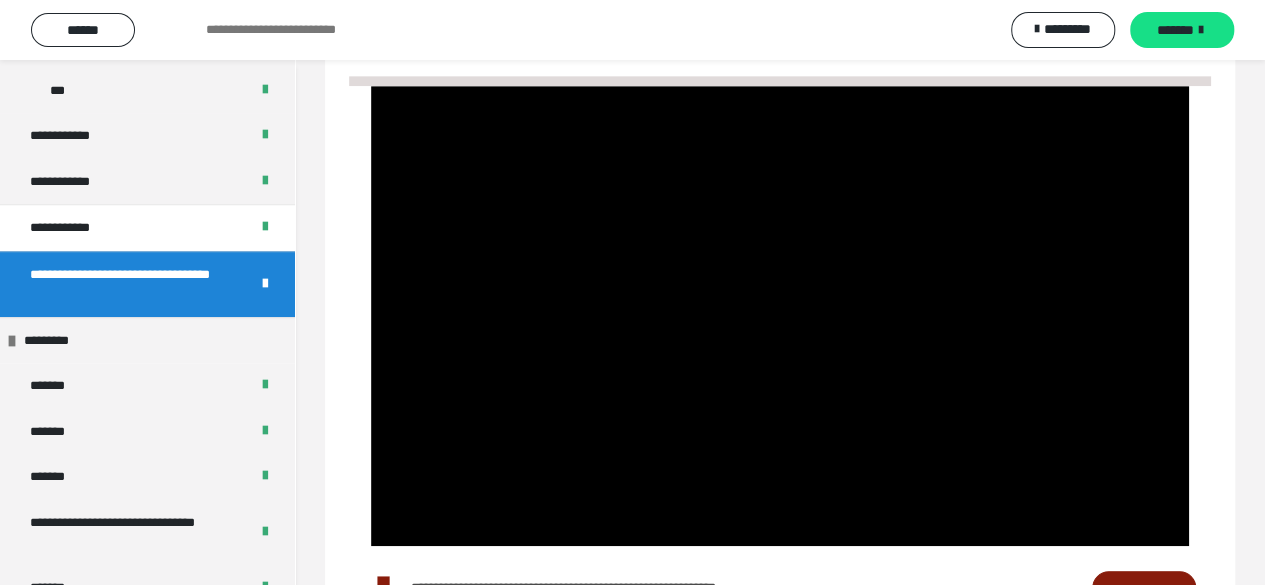 scroll, scrollTop: 150, scrollLeft: 0, axis: vertical 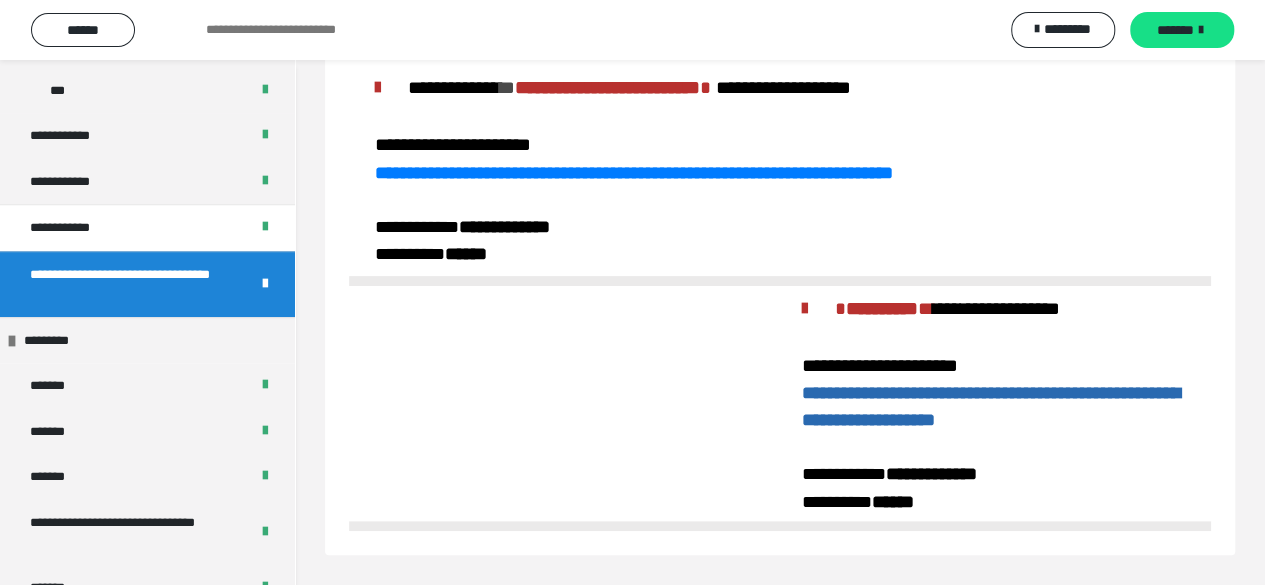 click on "**********" at bounding box center (991, 406) 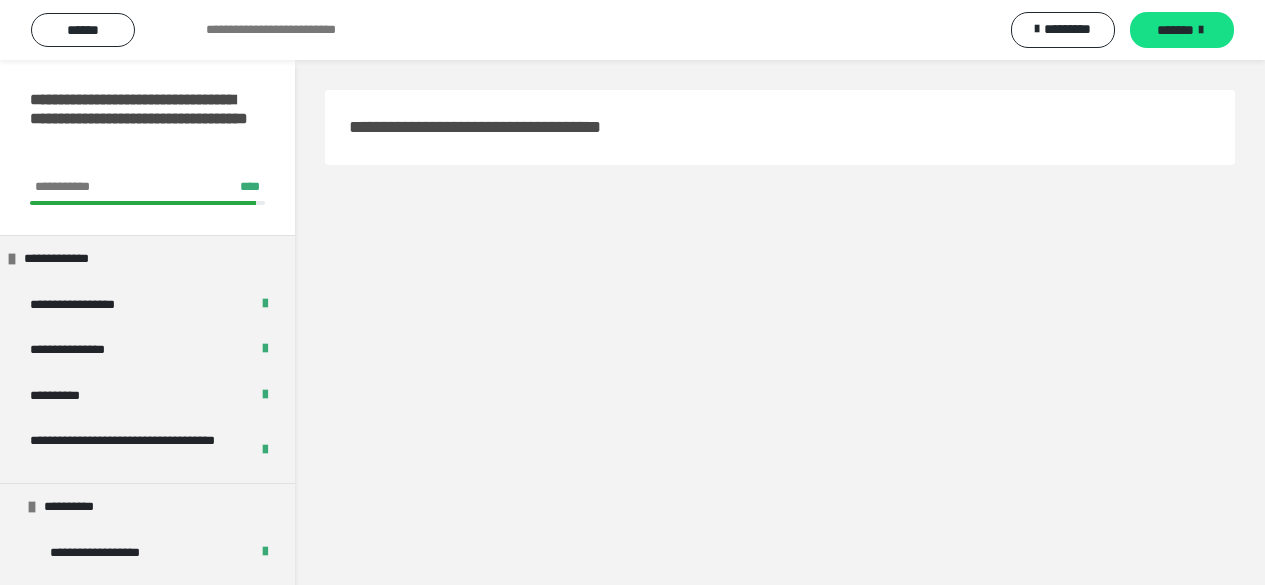 scroll, scrollTop: 60, scrollLeft: 0, axis: vertical 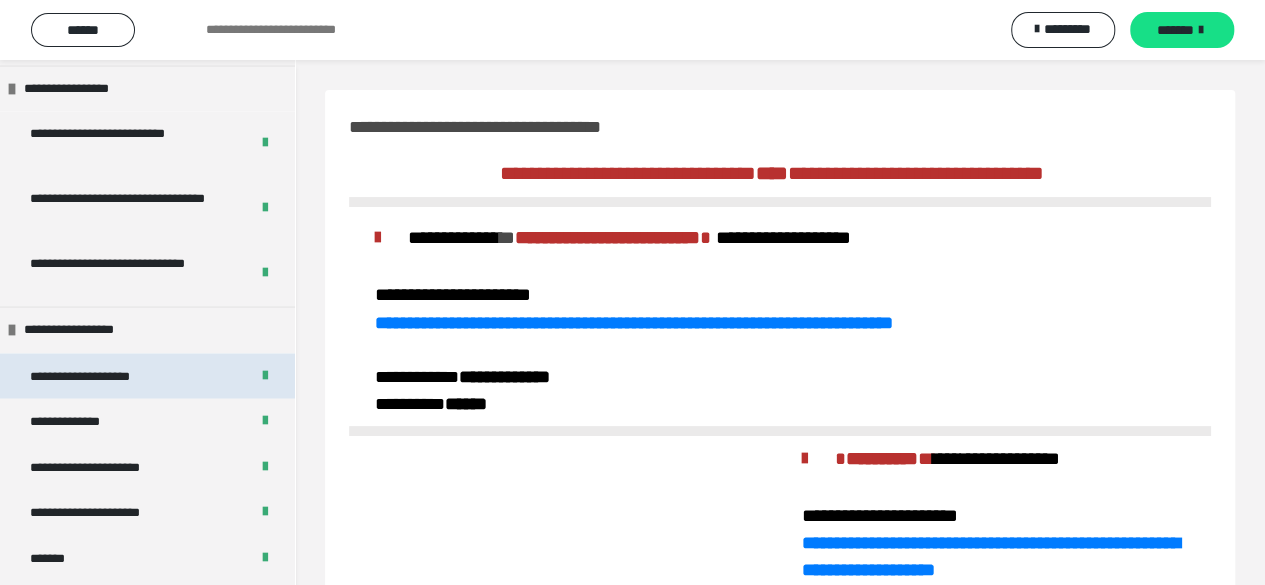 click on "**********" at bounding box center (94, 376) 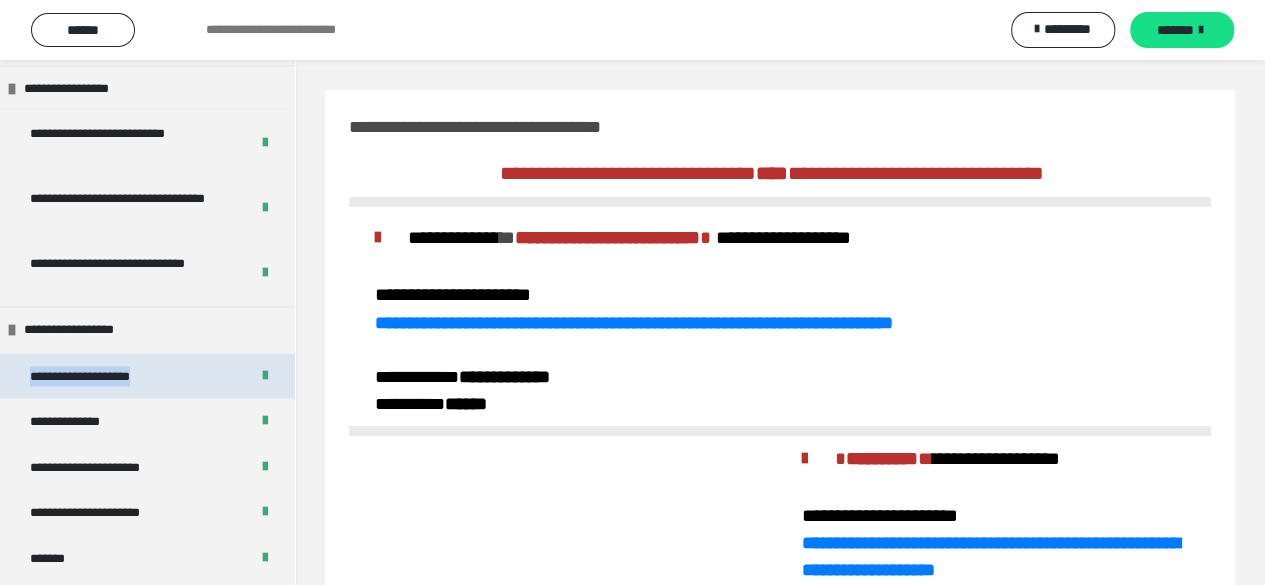 click on "**********" at bounding box center [94, 376] 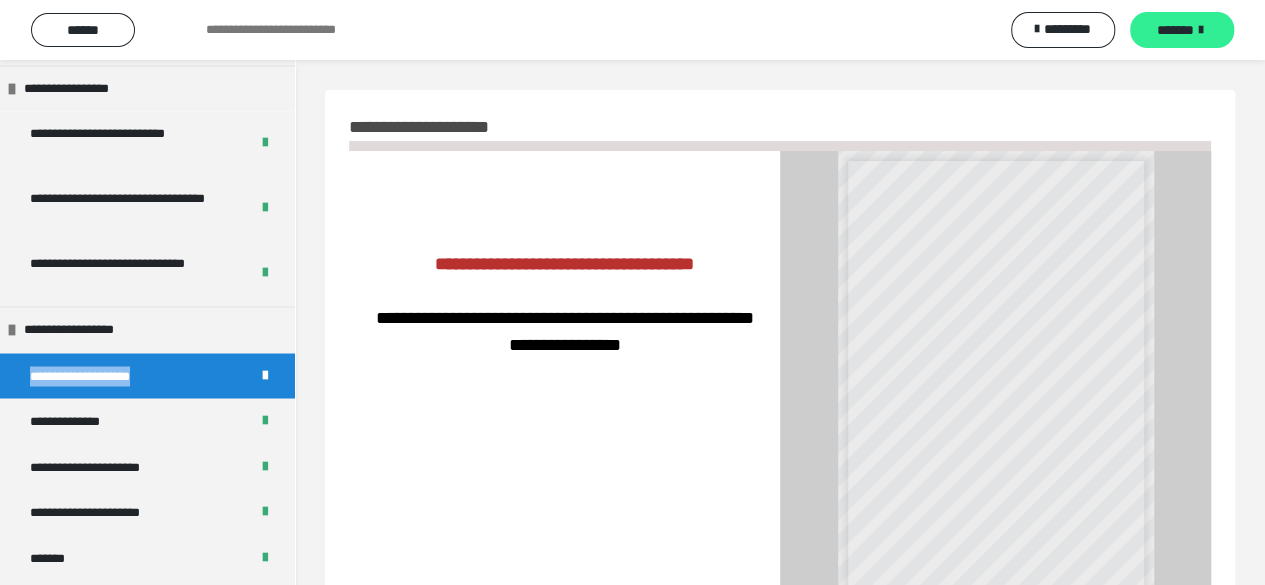click on "*******" at bounding box center (1182, 30) 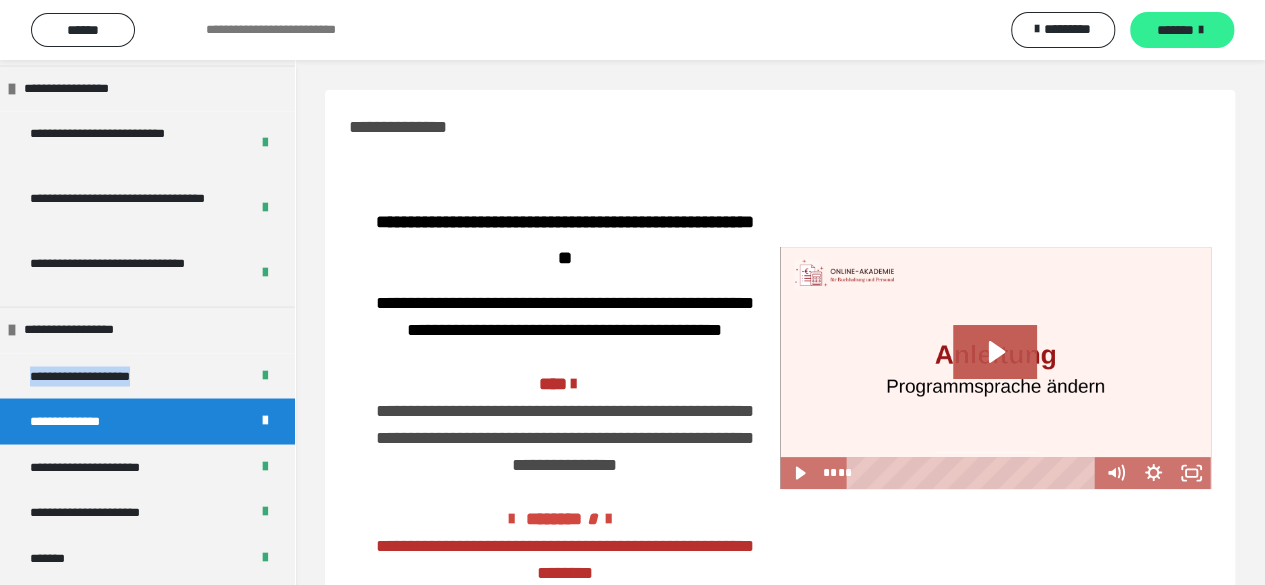 click on "*******" at bounding box center [1182, 30] 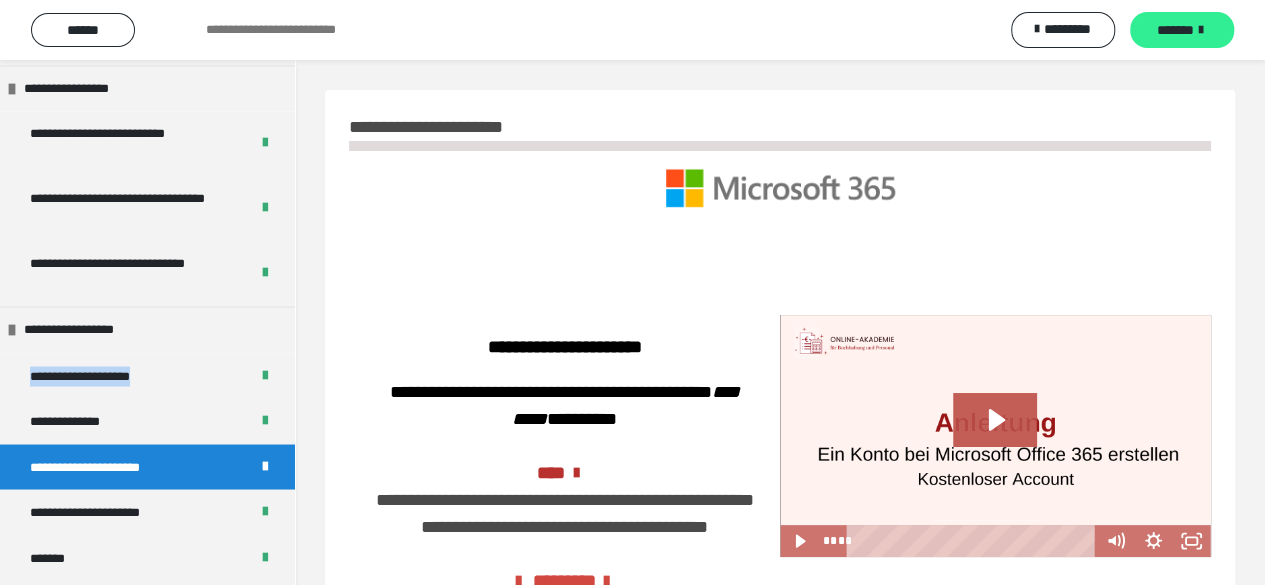 click on "*******" at bounding box center (1182, 30) 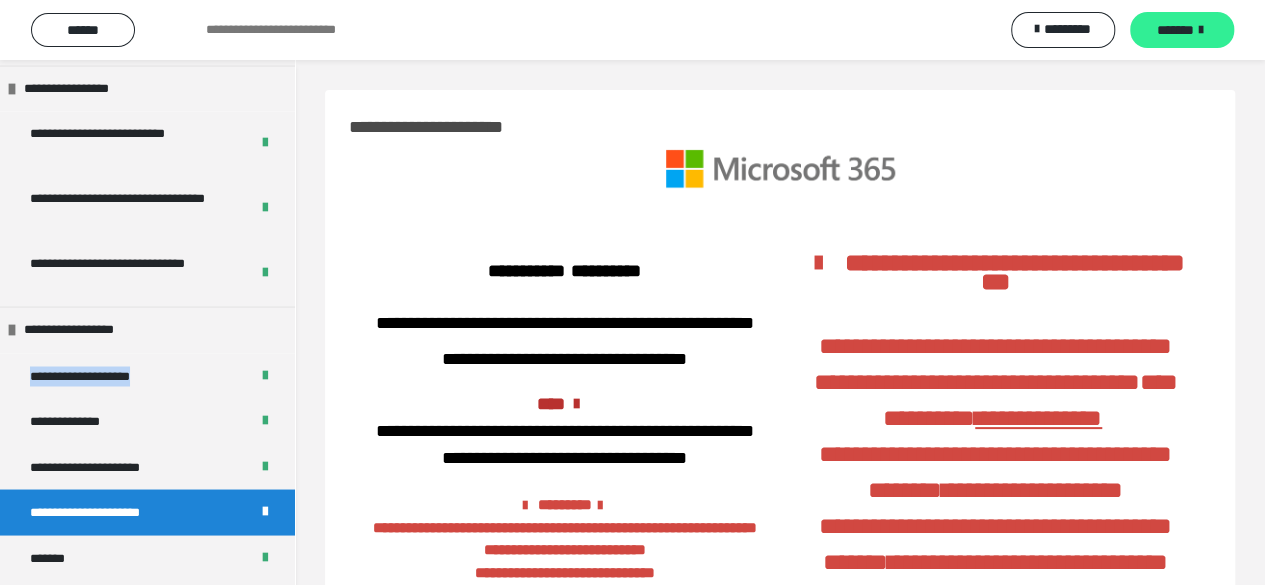 click on "*******" at bounding box center [1182, 30] 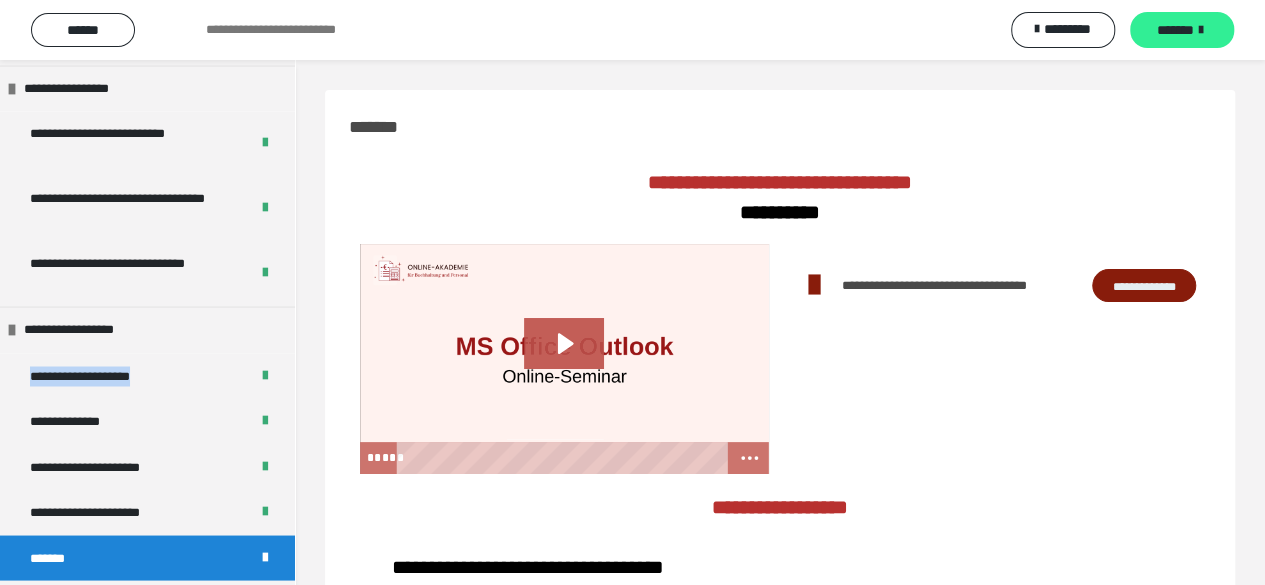 click on "*******" at bounding box center (1182, 30) 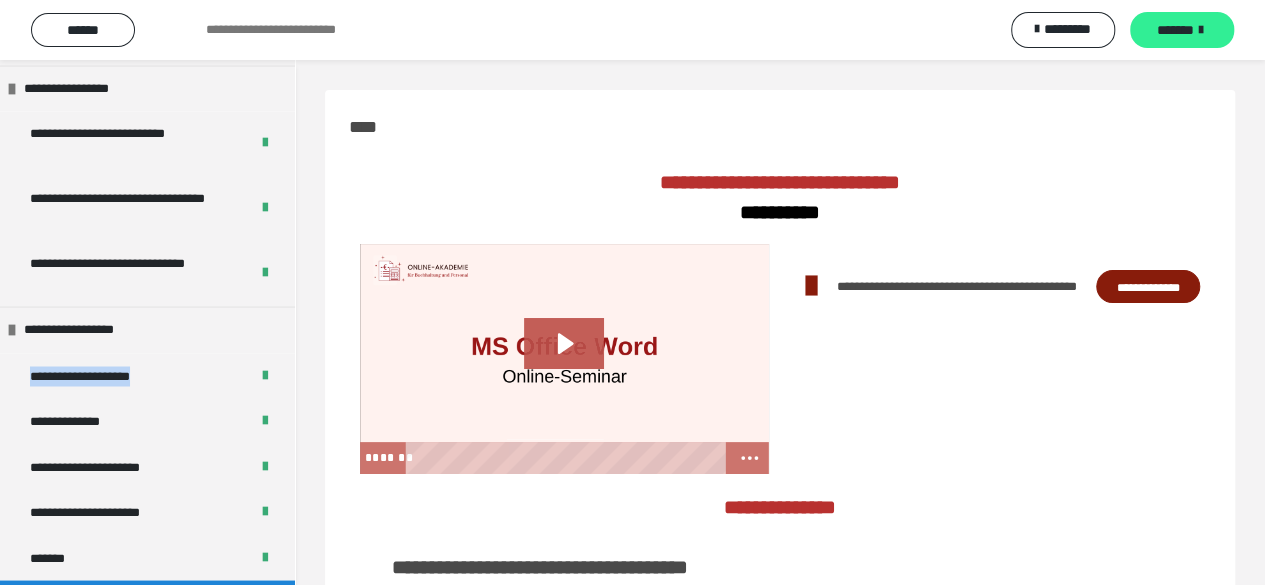 click on "*******" at bounding box center (1182, 30) 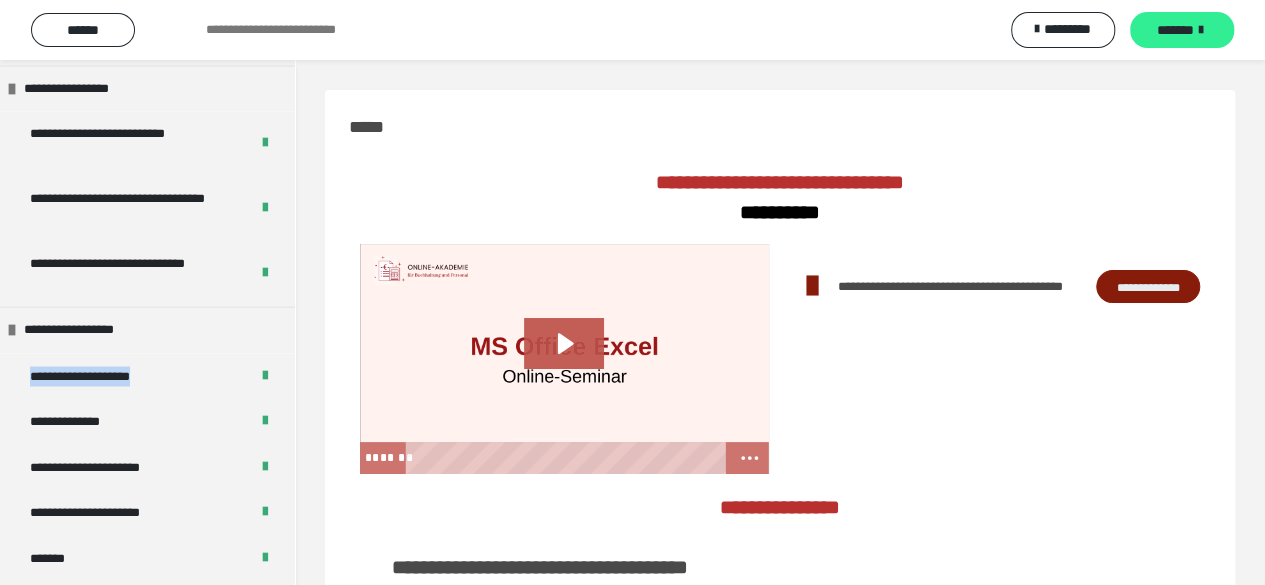 click on "*******" at bounding box center (1182, 30) 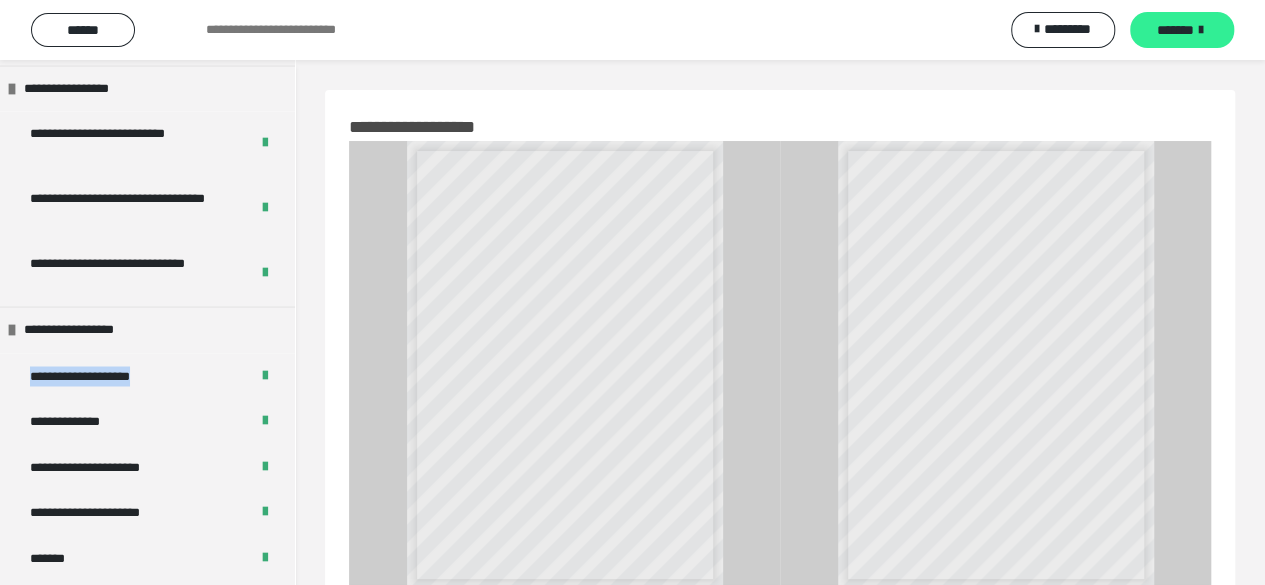 click on "*******" at bounding box center (1182, 30) 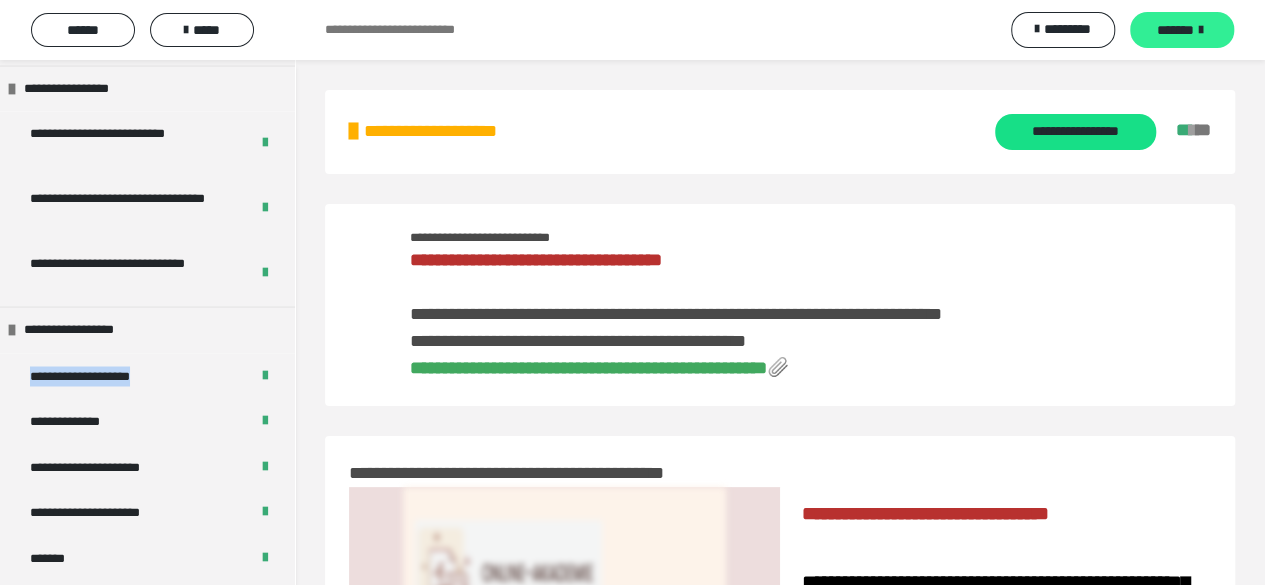 click on "*******" at bounding box center [1182, 30] 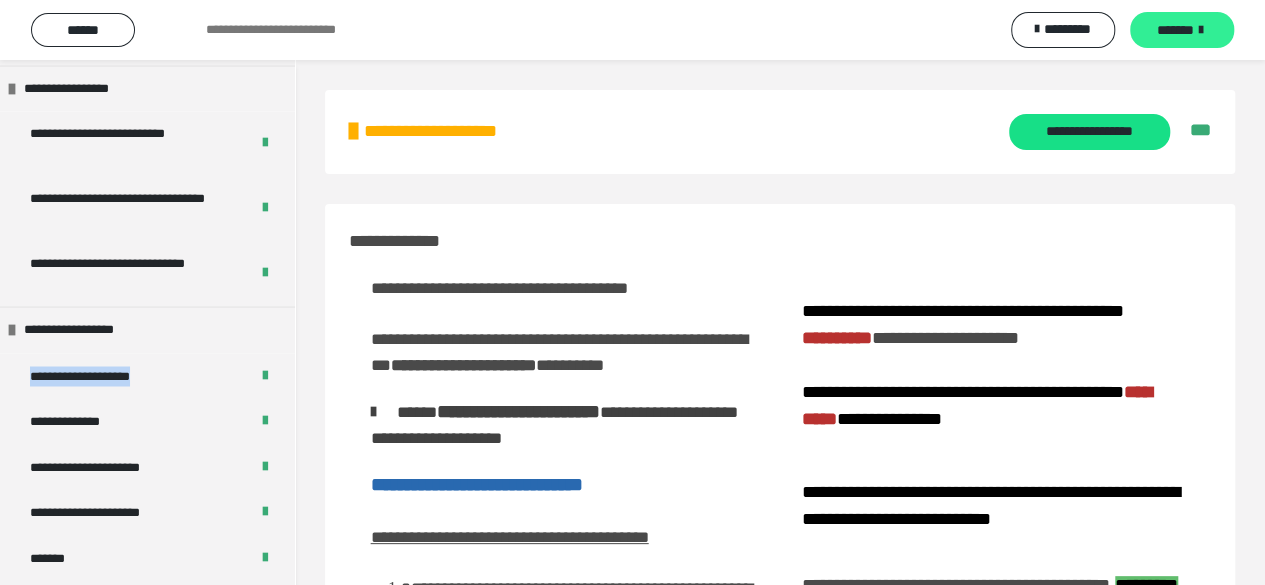 click on "*******" at bounding box center (1182, 30) 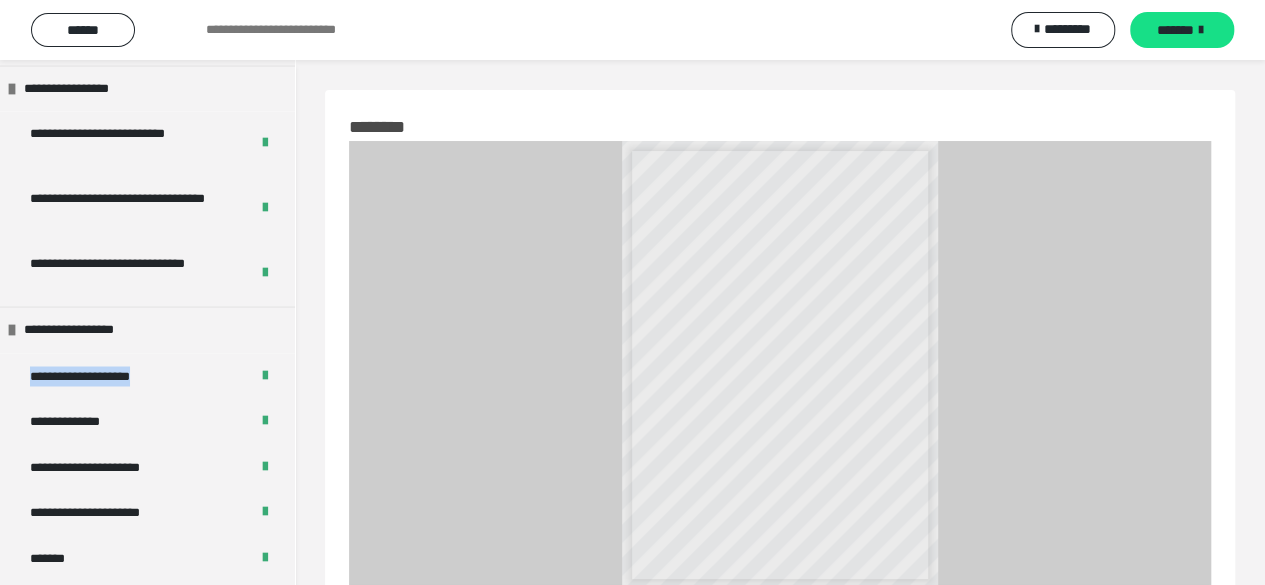 click on "**********" at bounding box center [769, 386] 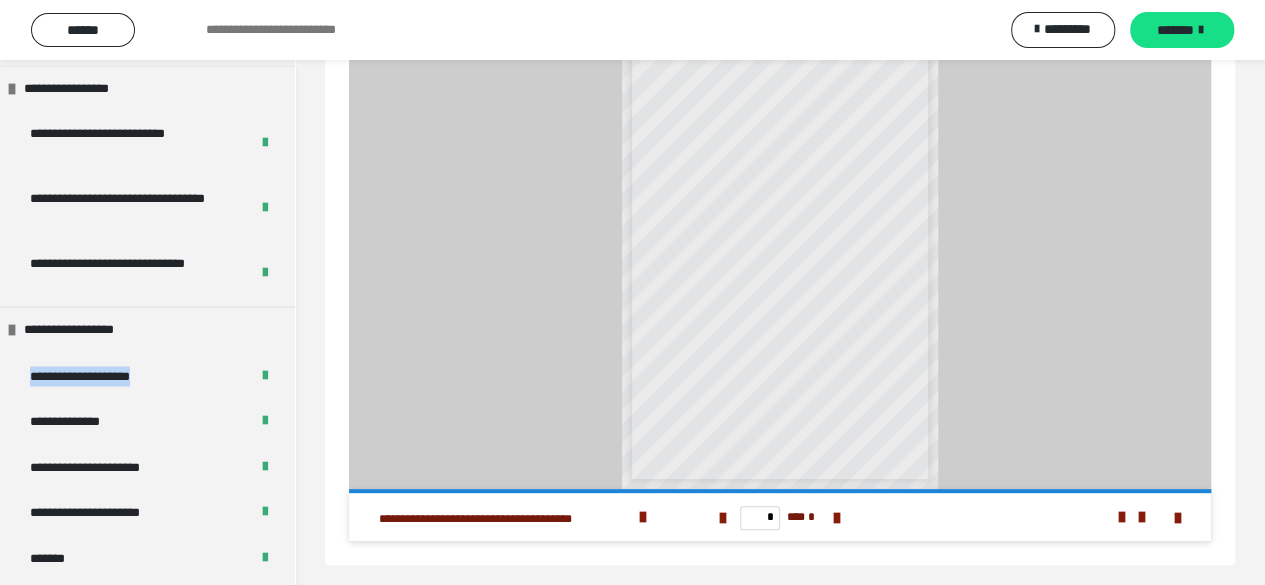 scroll, scrollTop: 110, scrollLeft: 0, axis: vertical 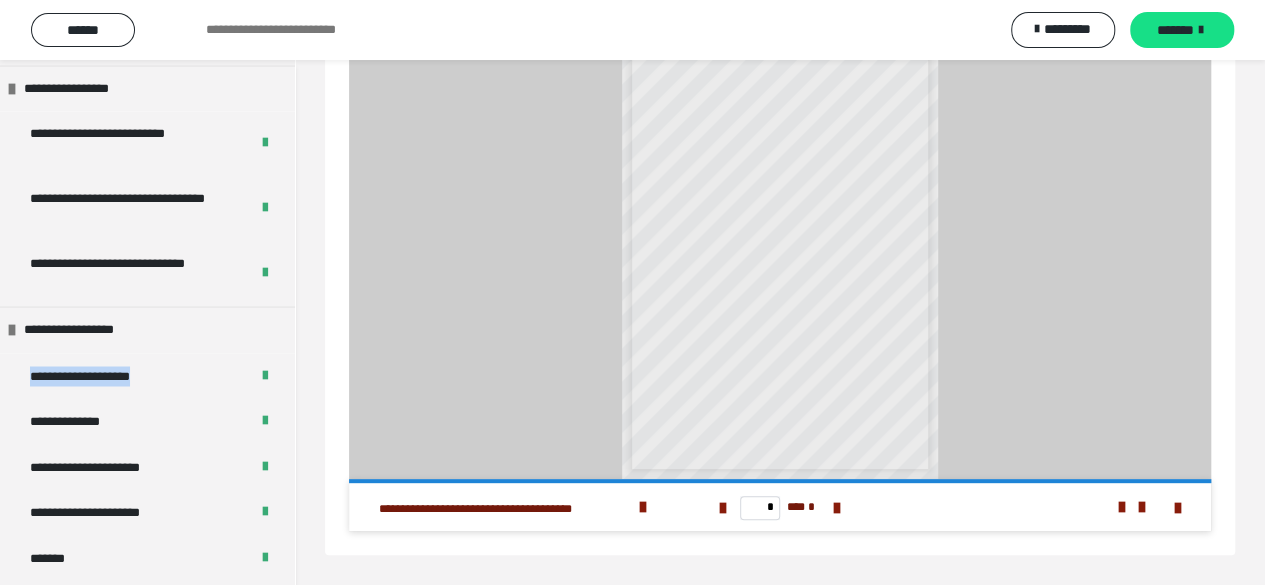 click on "**********" at bounding box center (732, 434) 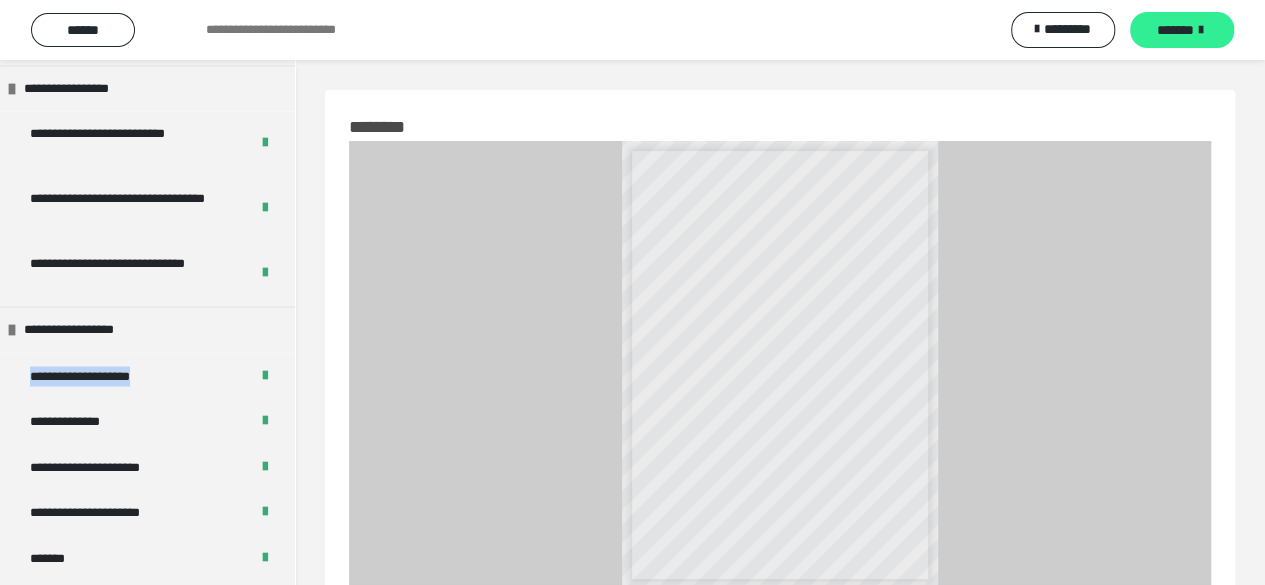 click on "*******" at bounding box center [1175, 30] 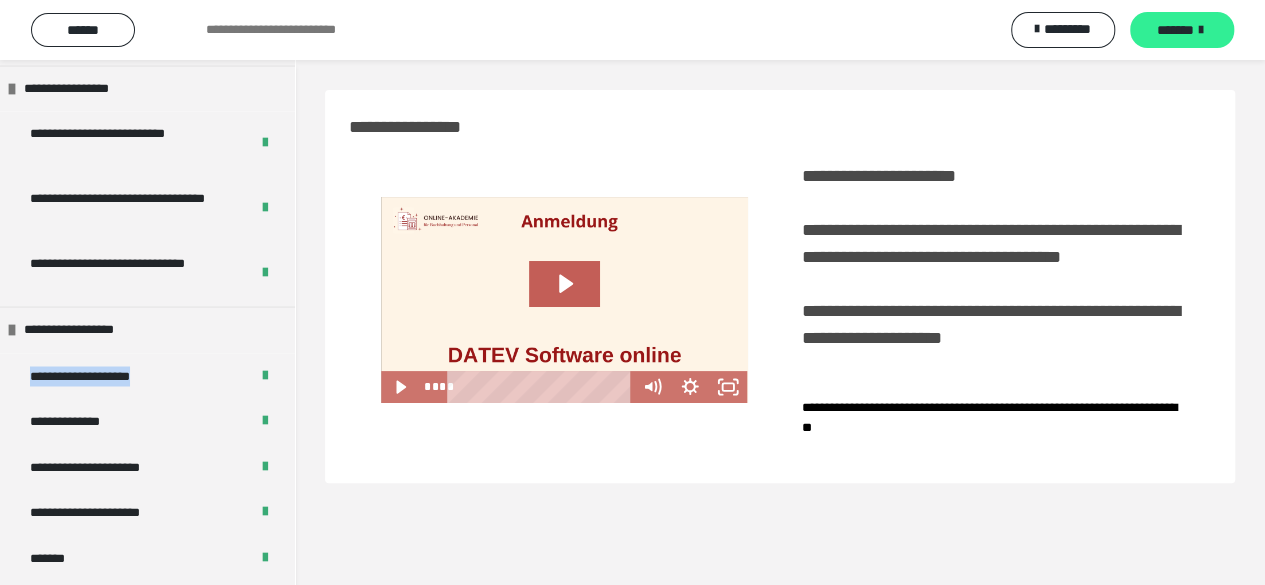click on "*******" at bounding box center (1175, 30) 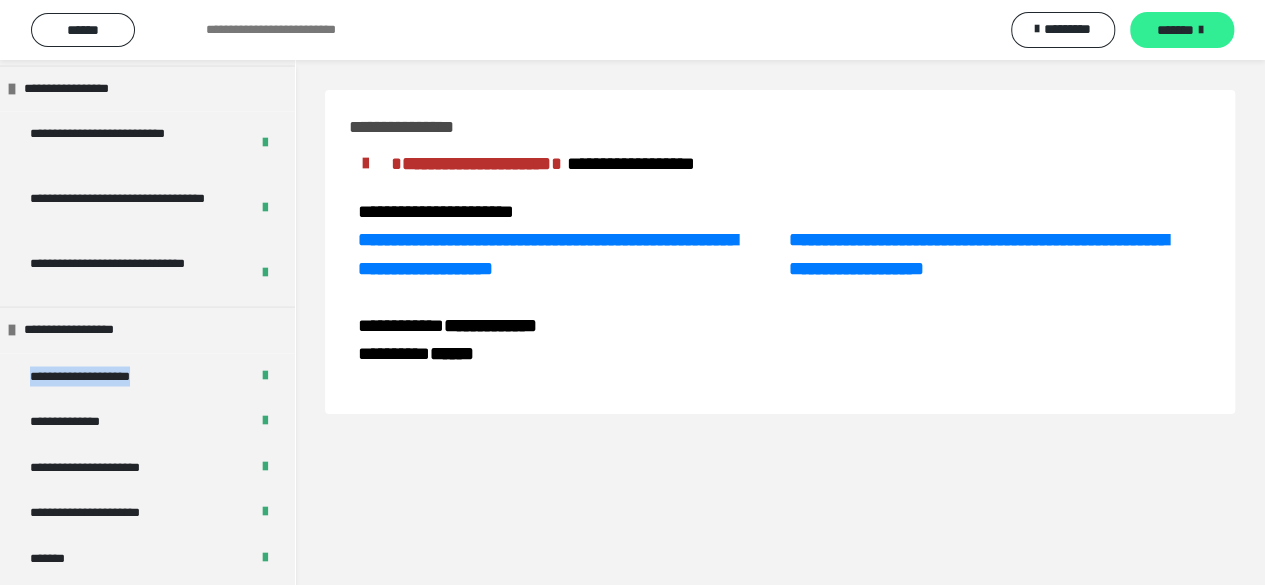 click on "*******" at bounding box center [1175, 30] 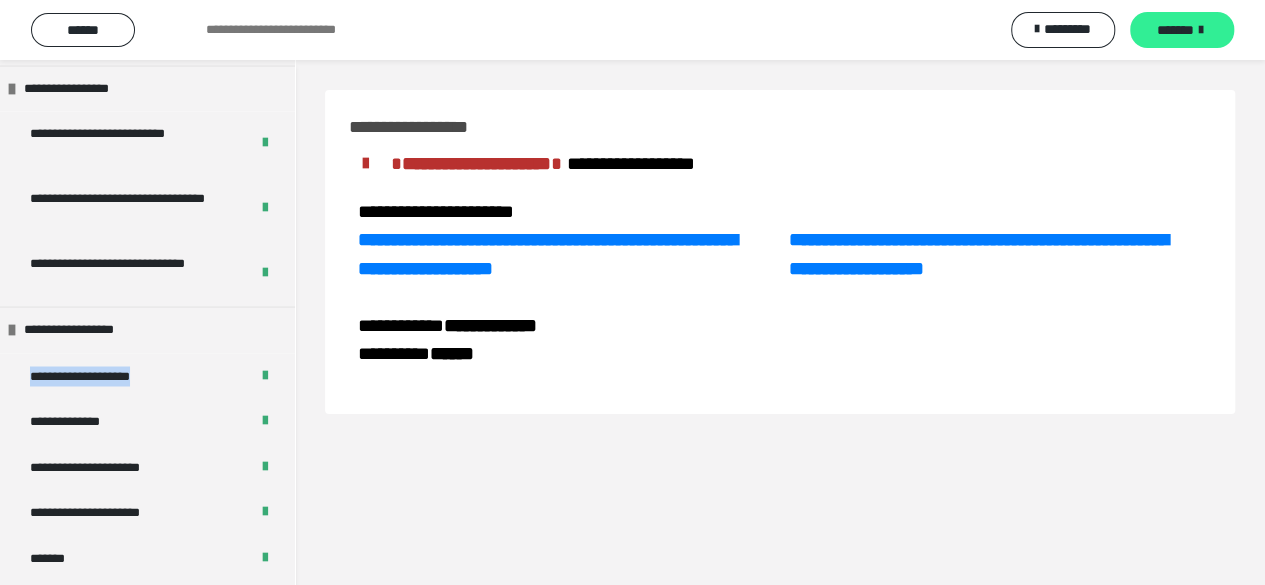 click on "*******" at bounding box center (1175, 30) 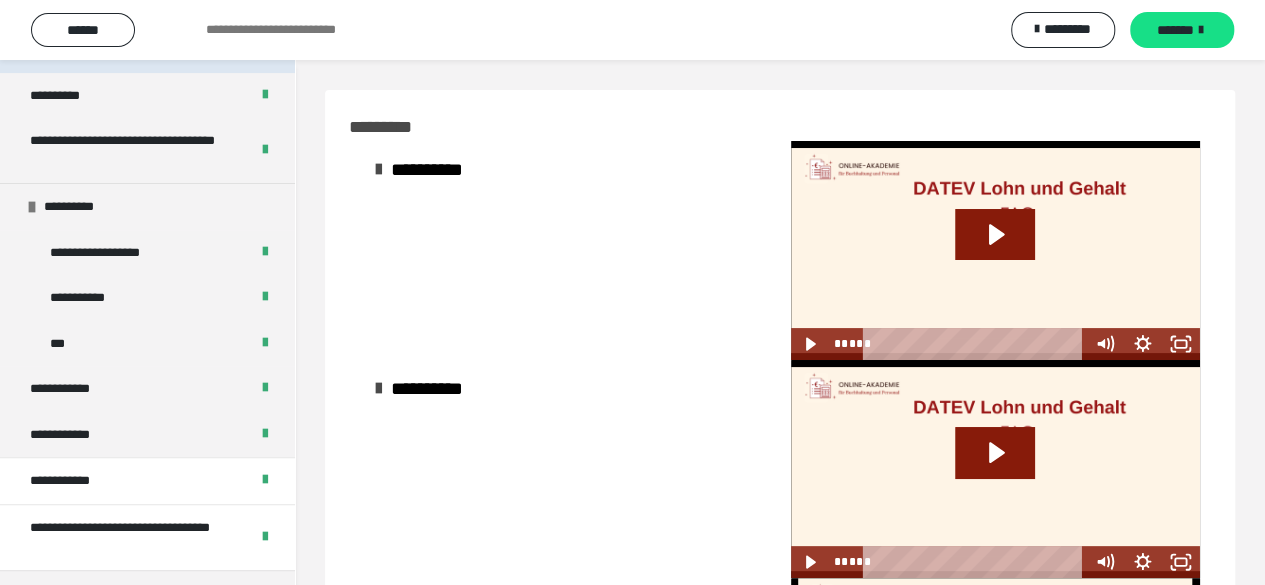 scroll, scrollTop: 0, scrollLeft: 0, axis: both 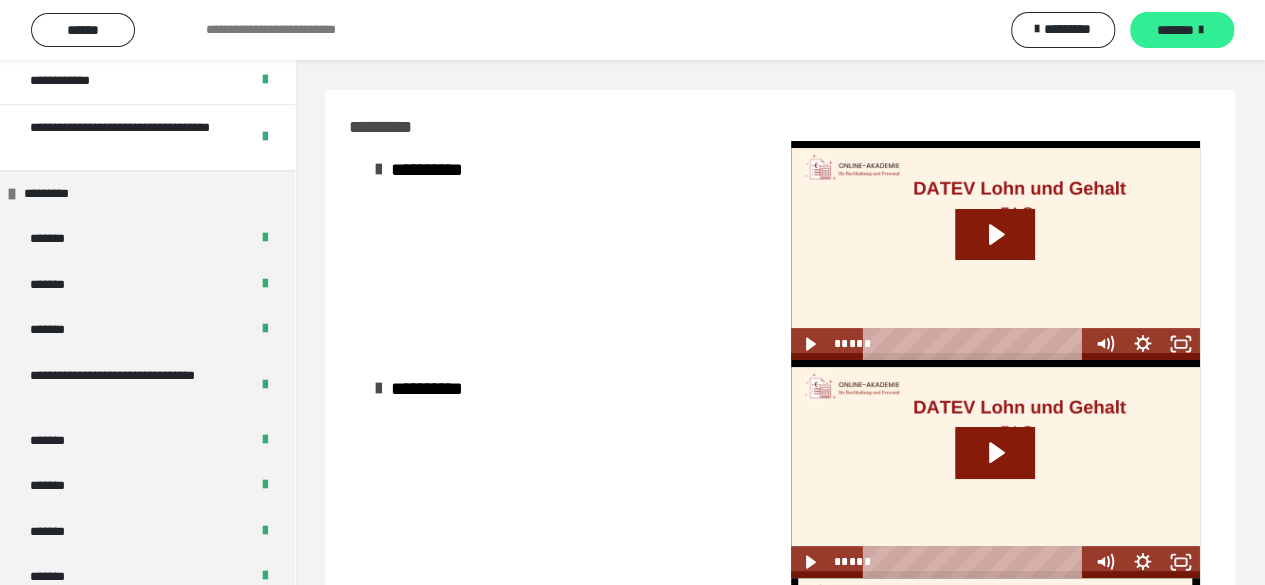 click on "*******" at bounding box center [1175, 30] 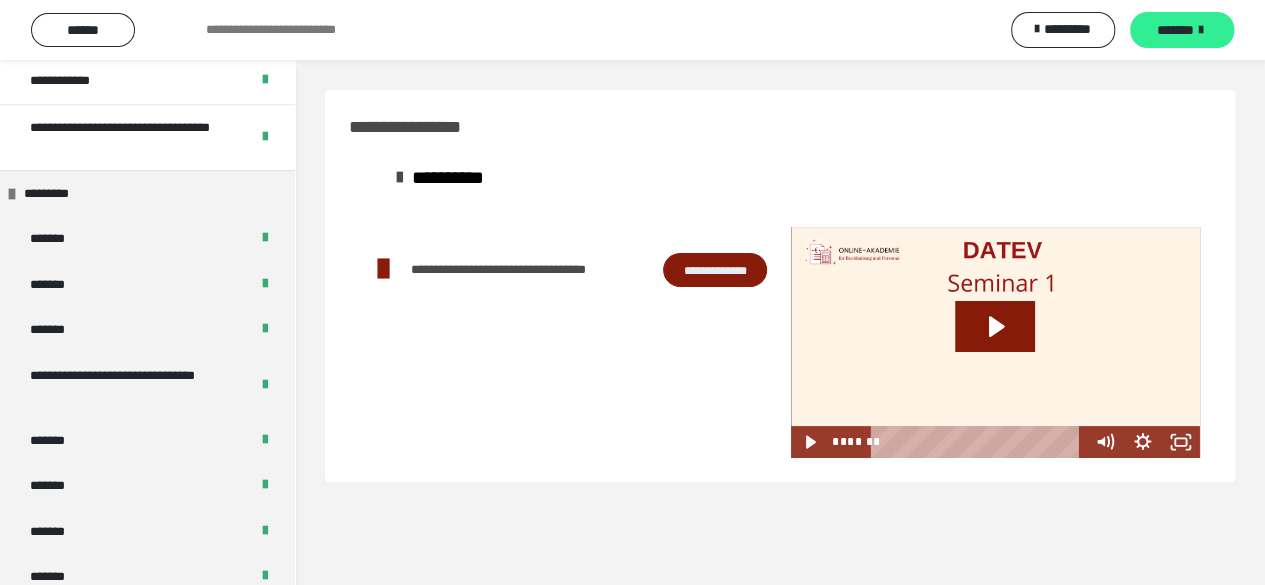 click on "*******" at bounding box center (1175, 30) 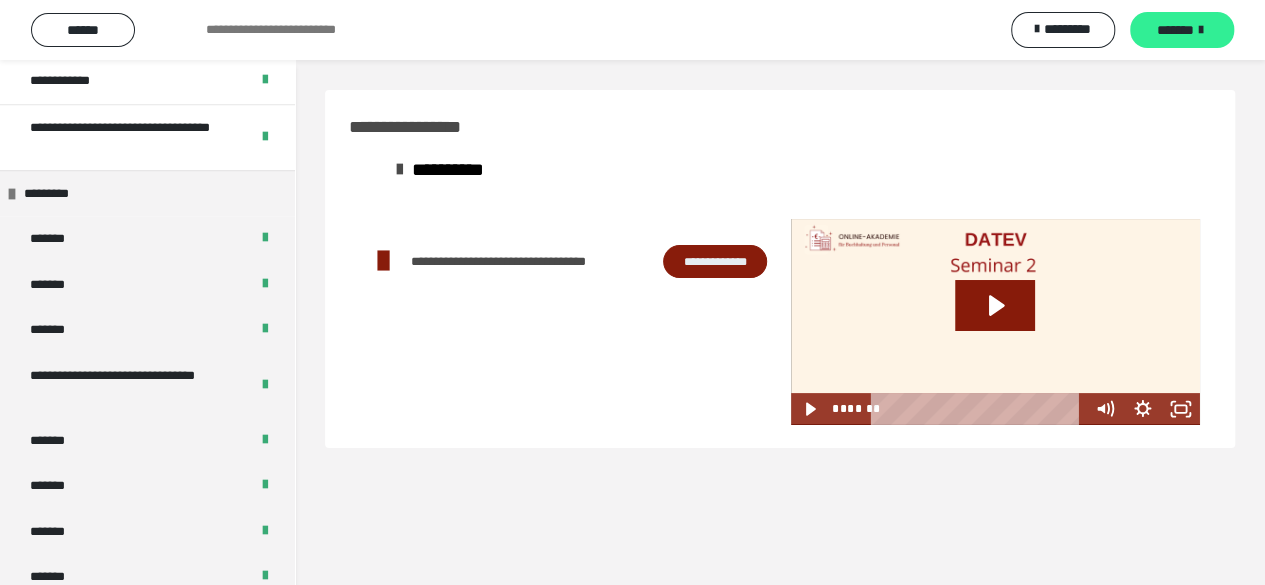 click on "*******" at bounding box center [1175, 30] 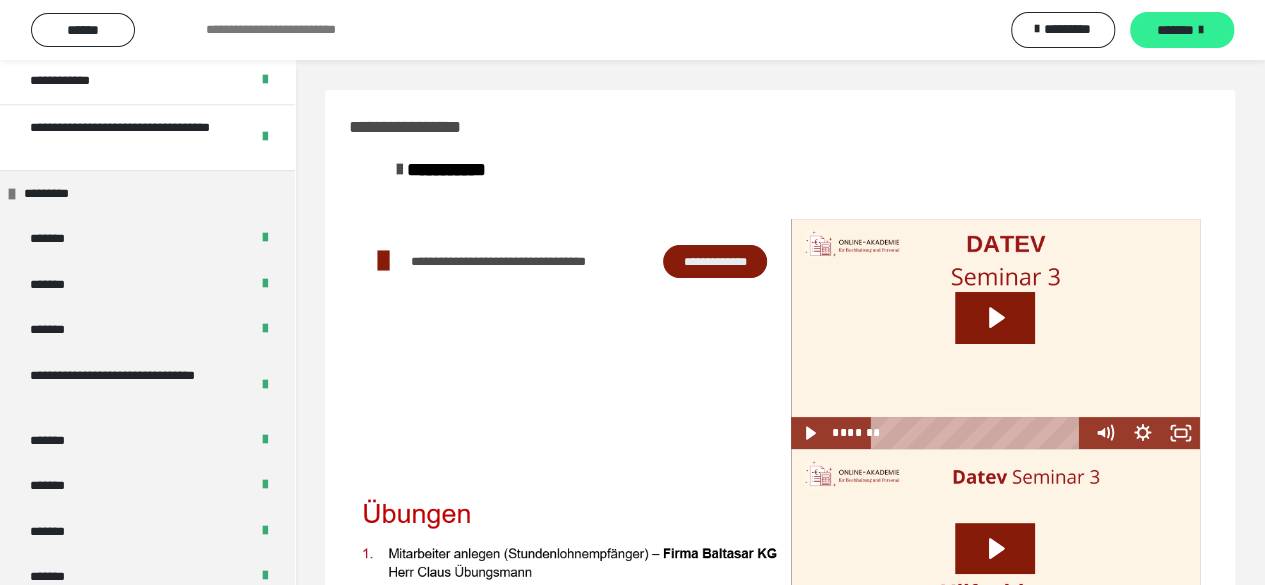 click on "*******" at bounding box center [1175, 30] 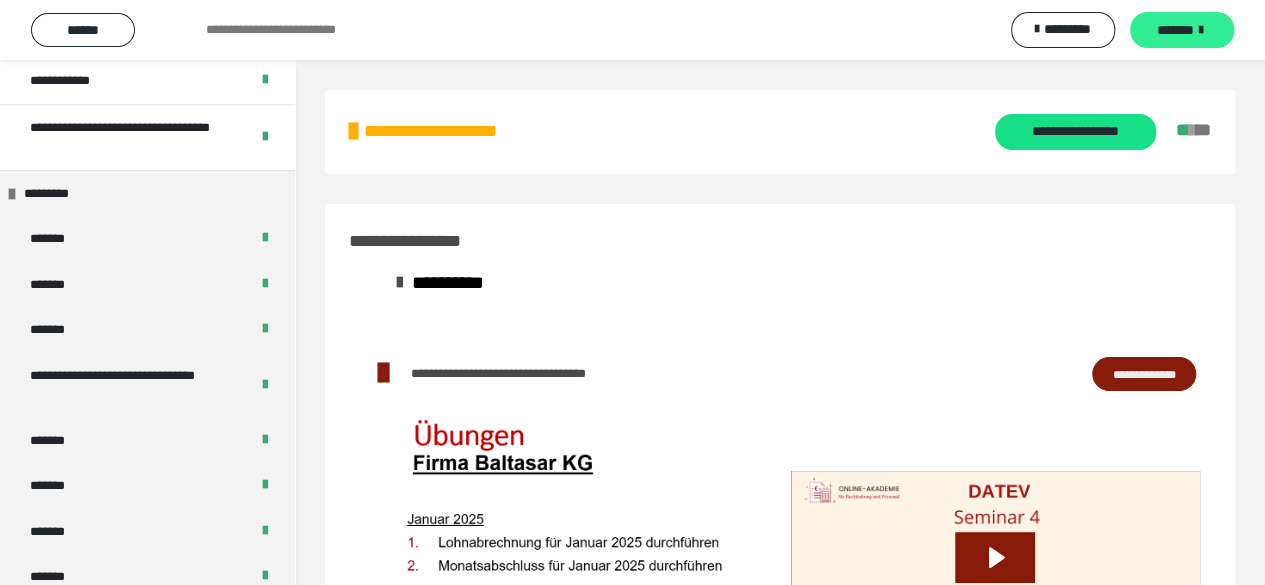 click on "*******" at bounding box center (1175, 30) 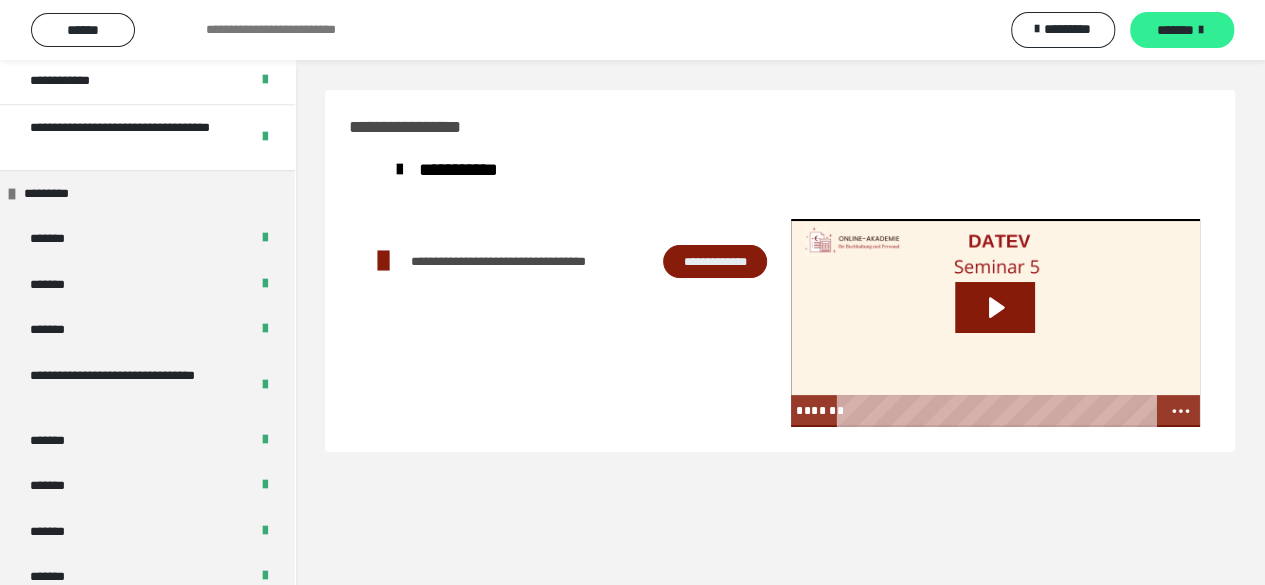 click on "*******" at bounding box center [1175, 30] 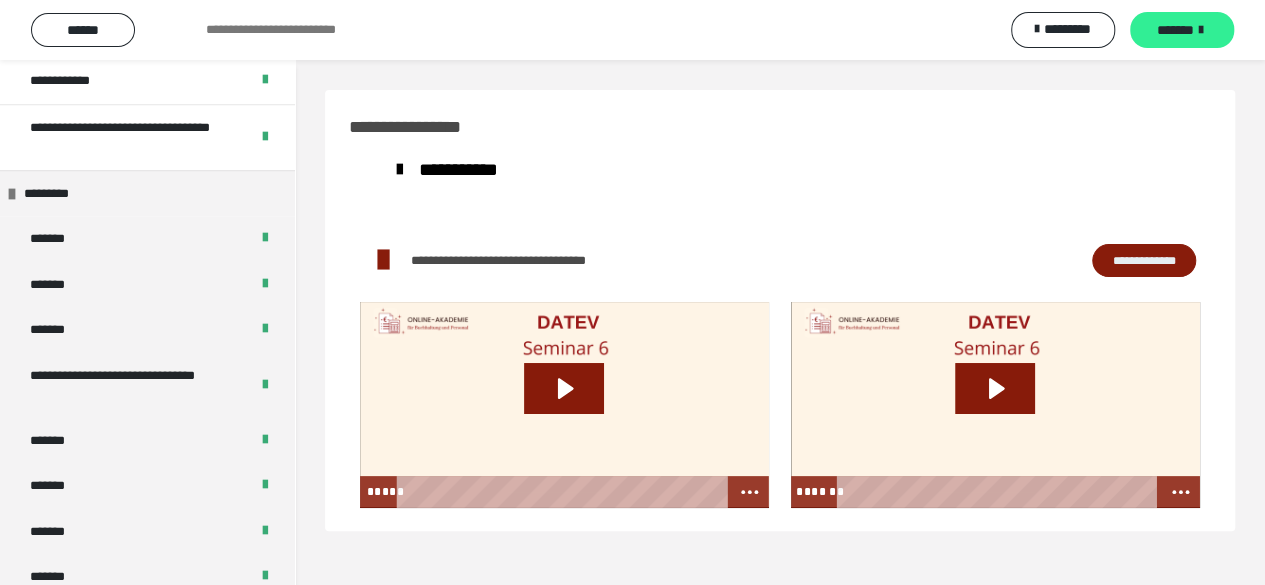 click on "*******" at bounding box center [1175, 30] 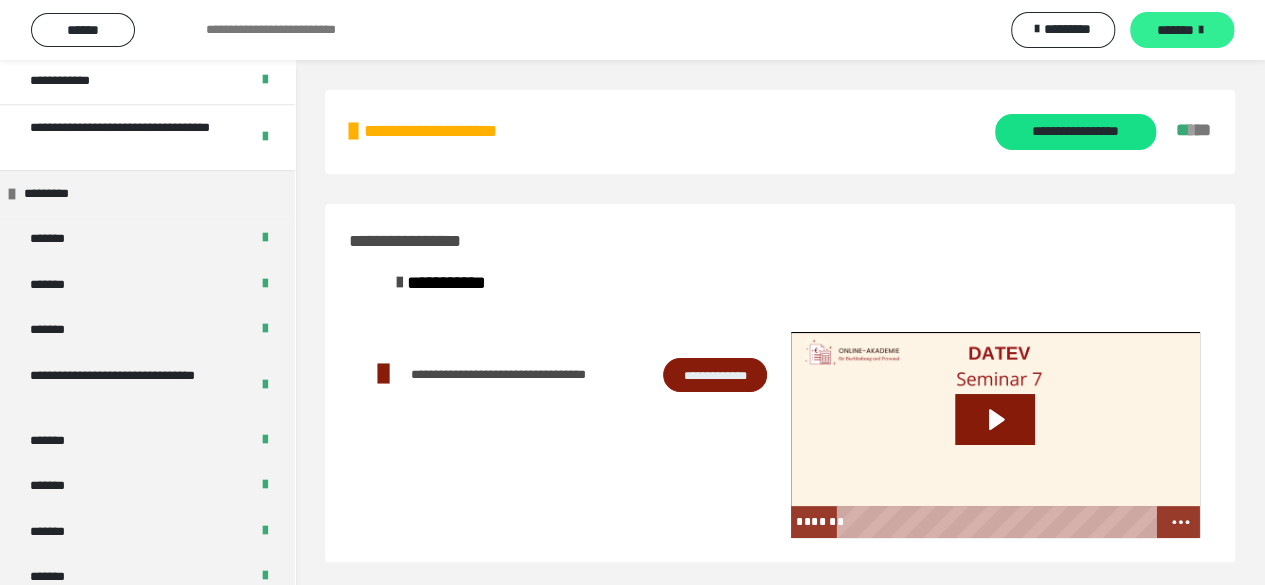 click on "*******" at bounding box center [1175, 30] 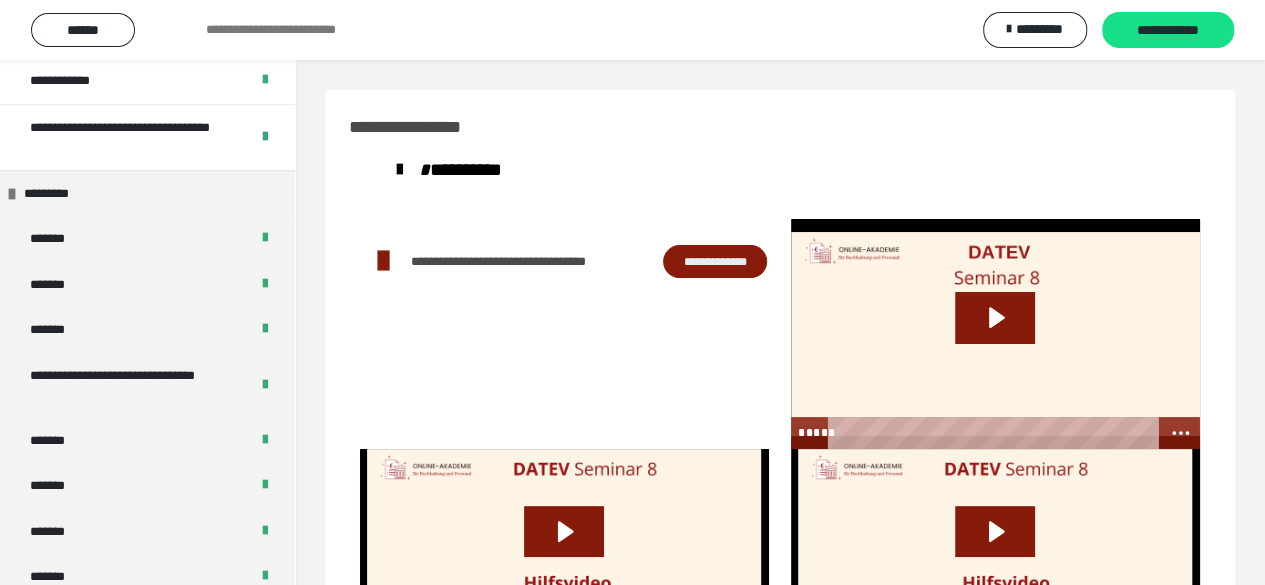 click on "**********" at bounding box center [1168, 31] 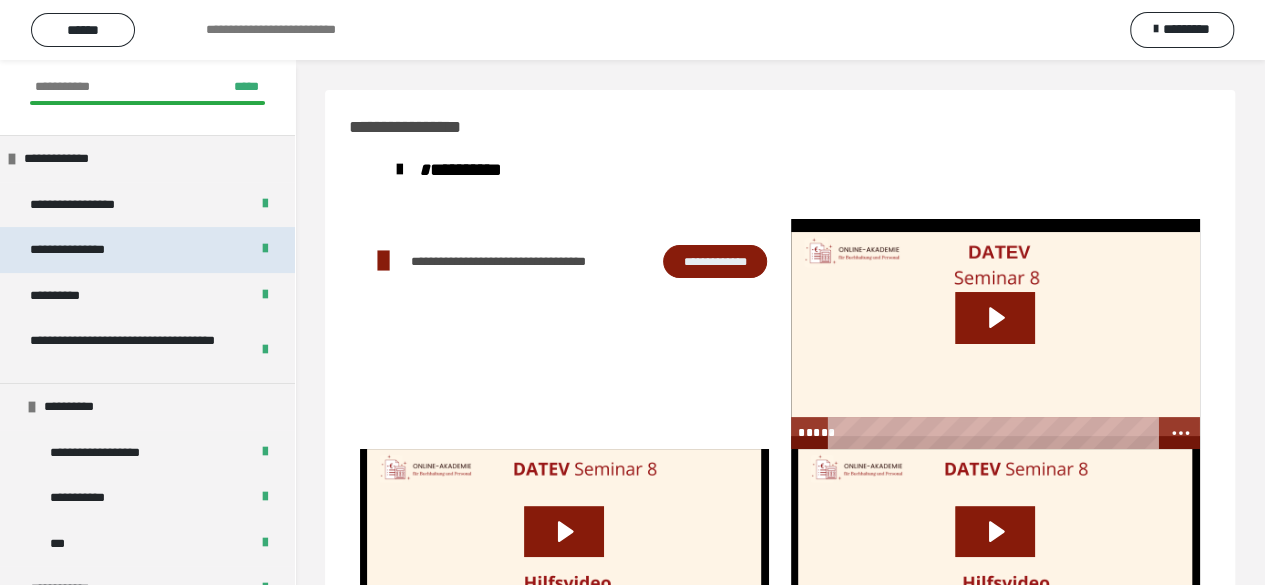 scroll, scrollTop: 0, scrollLeft: 0, axis: both 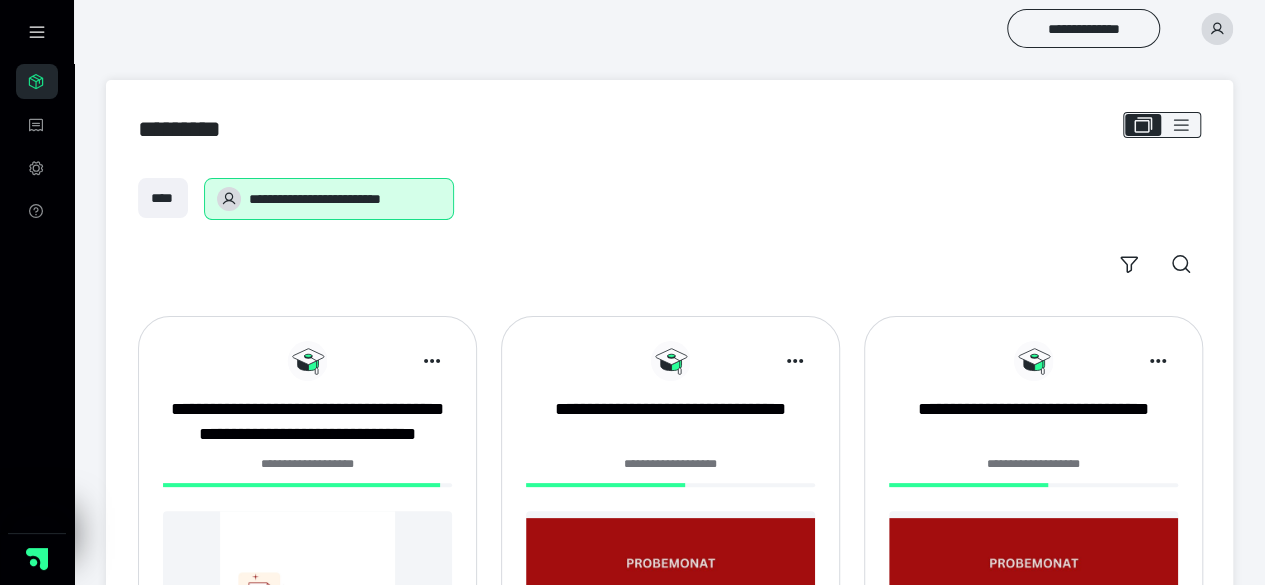 click on "**********" at bounding box center (307, 470) 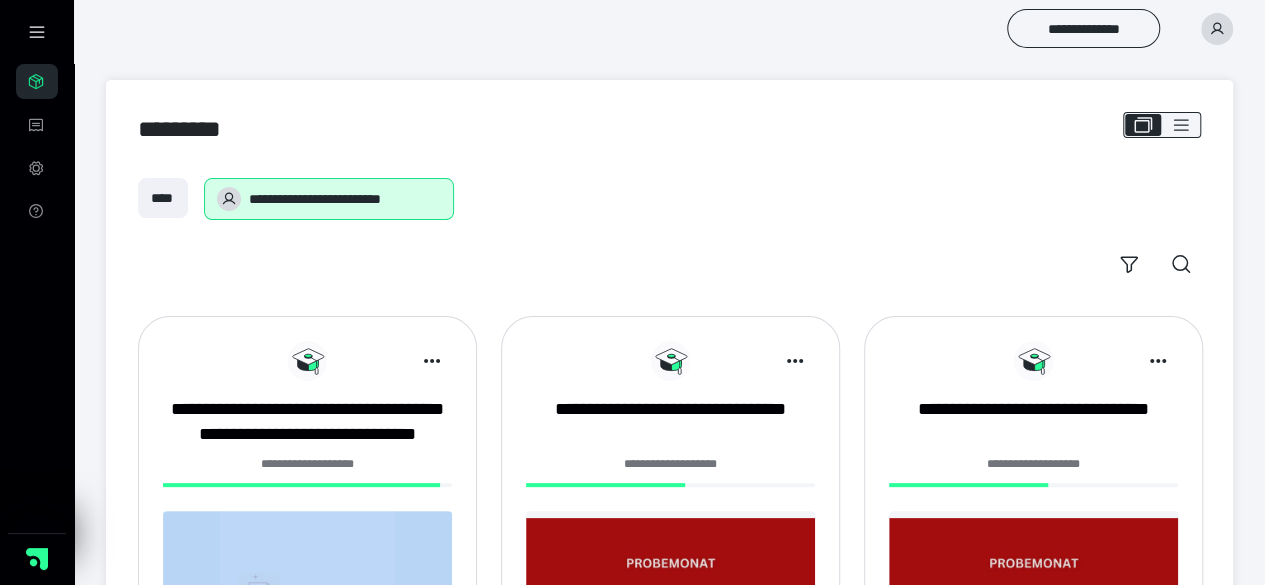 click on "**********" at bounding box center [307, 470] 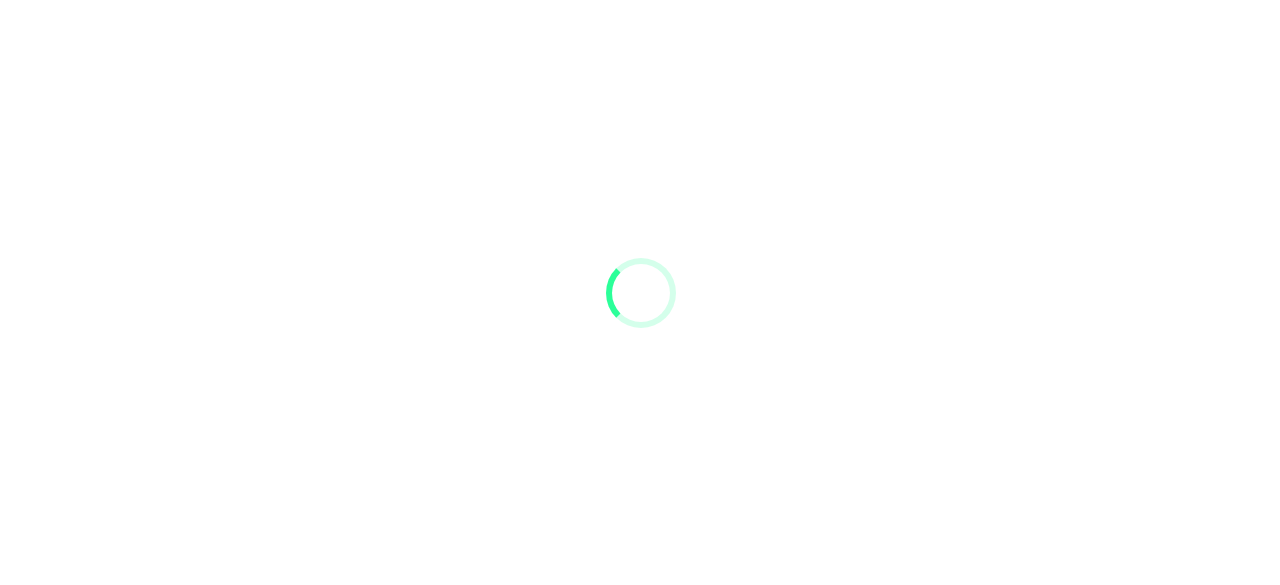 scroll, scrollTop: 0, scrollLeft: 0, axis: both 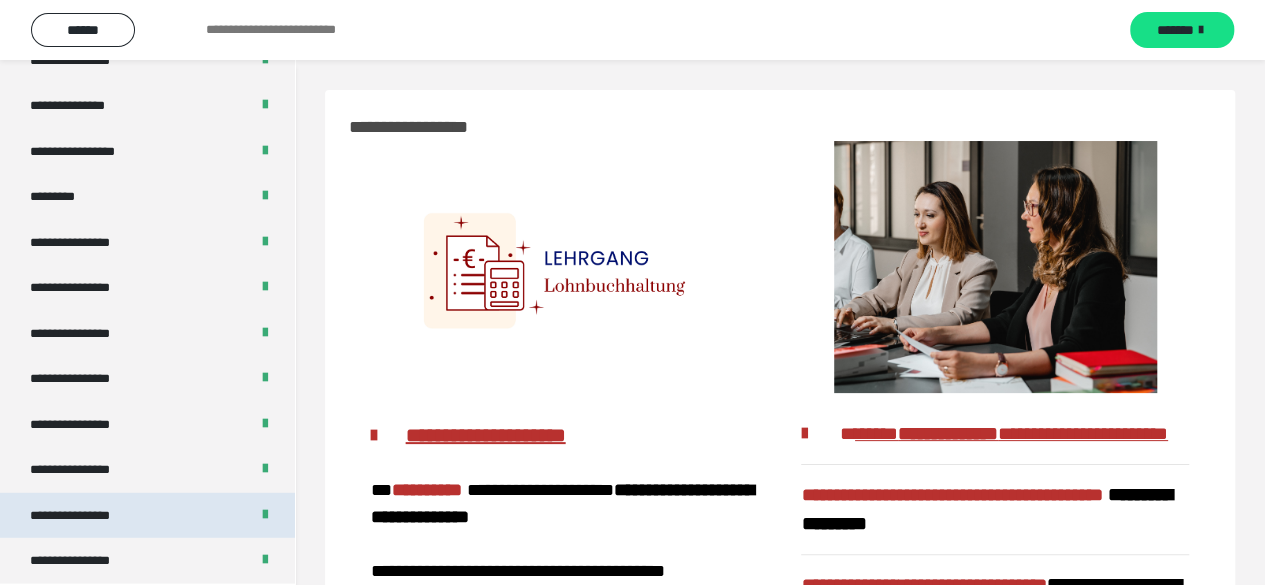 click on "**********" at bounding box center [147, 516] 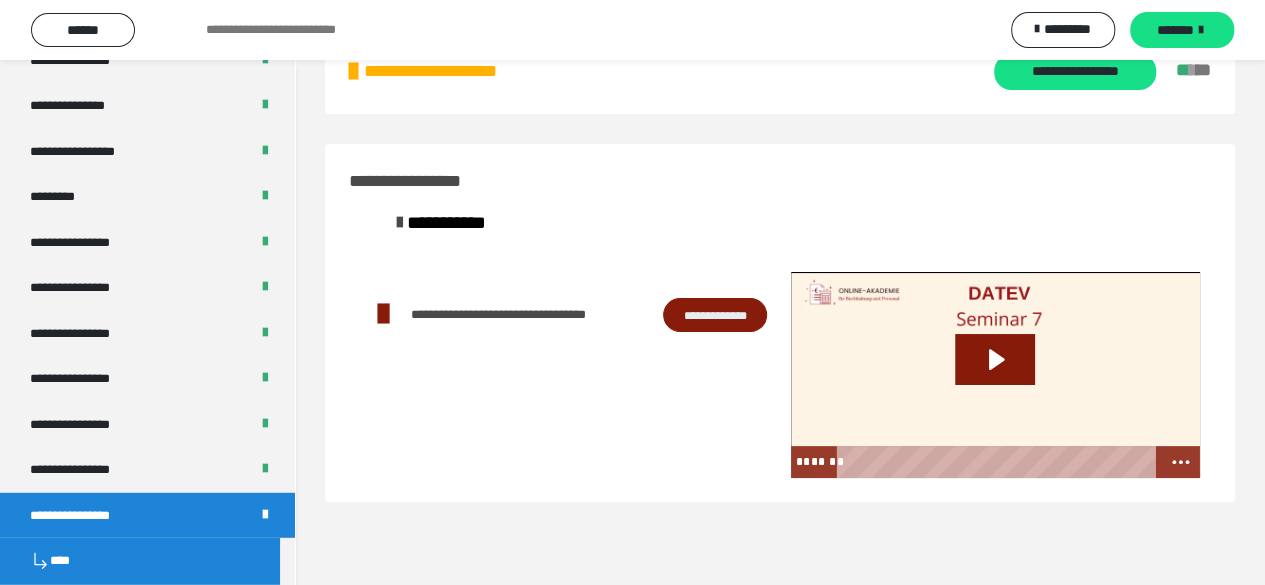scroll, scrollTop: 0, scrollLeft: 0, axis: both 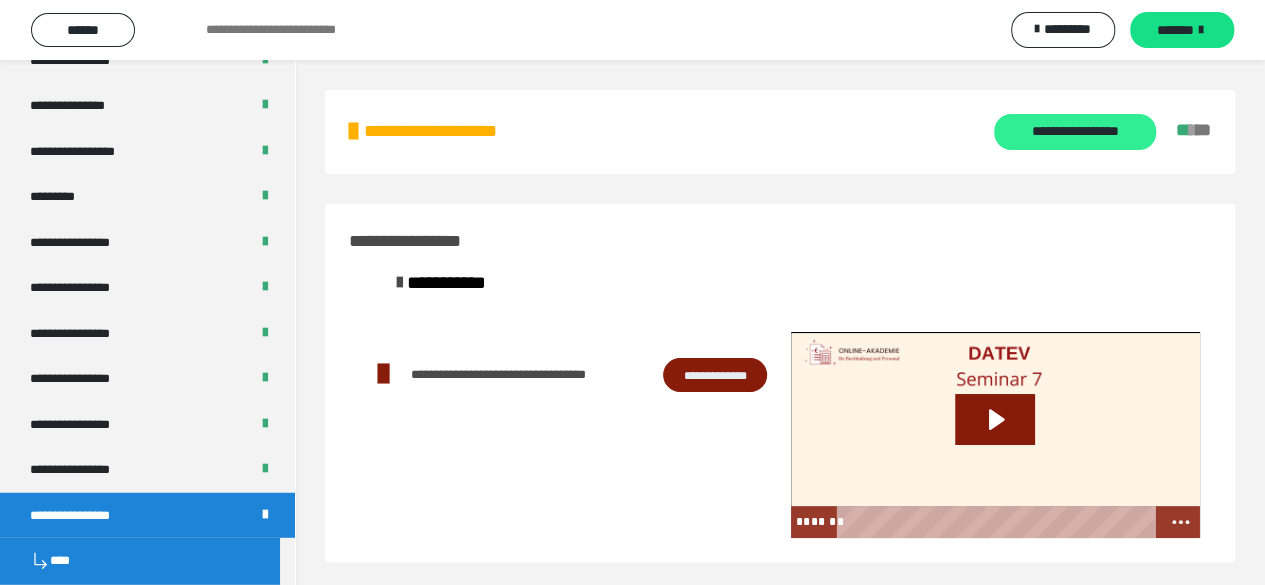click on "**********" at bounding box center (1074, 132) 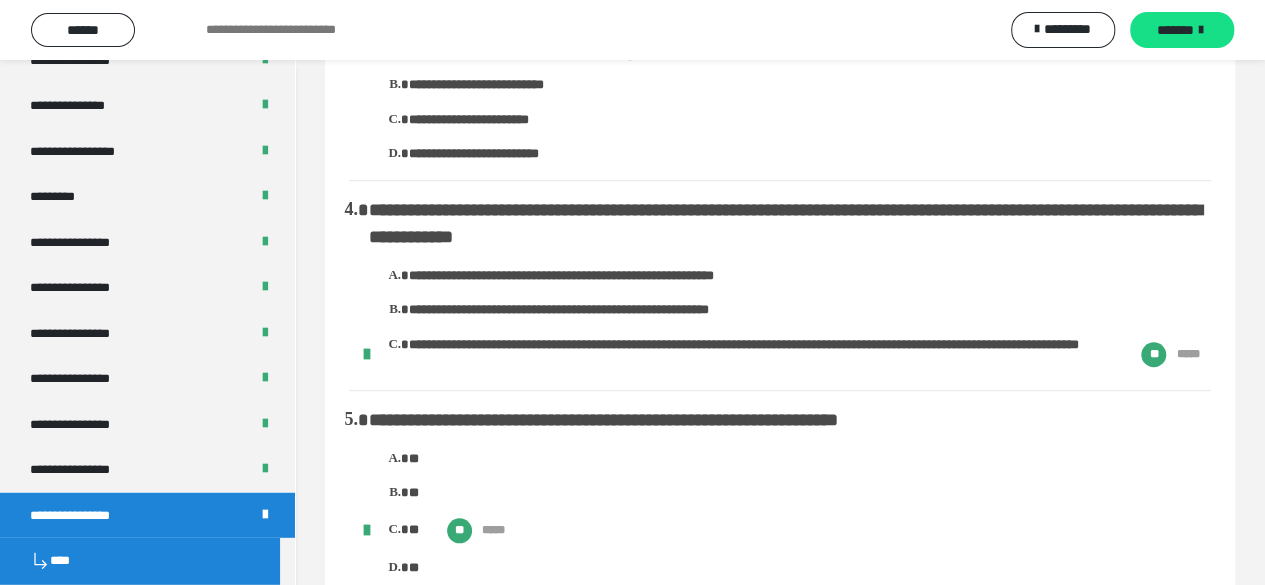 scroll, scrollTop: 0, scrollLeft: 0, axis: both 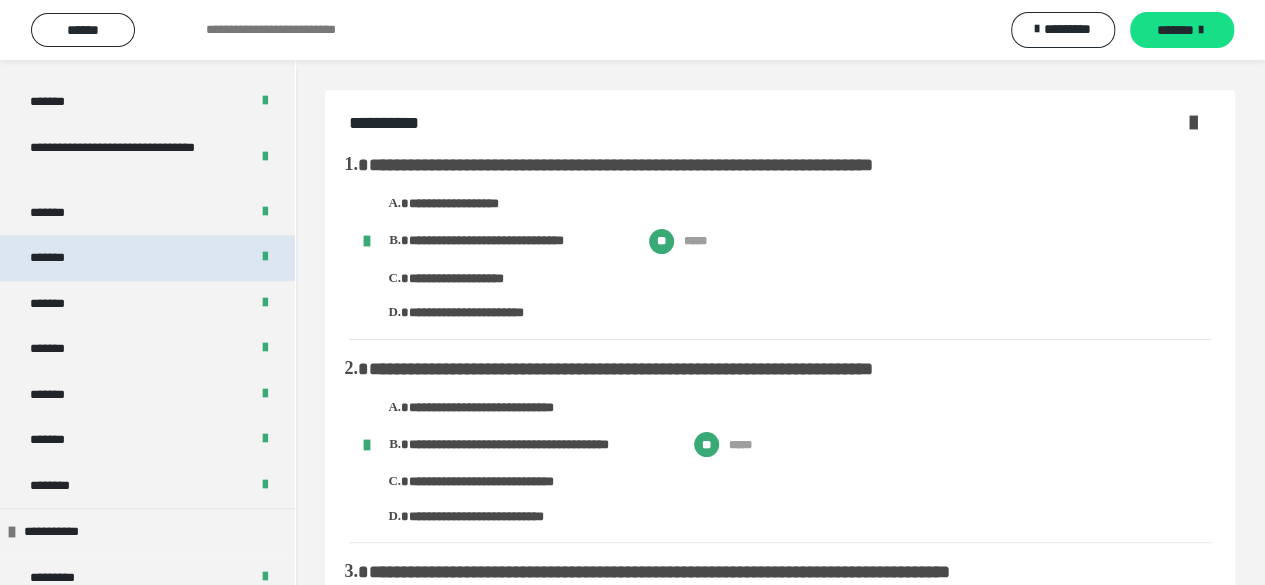 click on "*******" at bounding box center [62, 258] 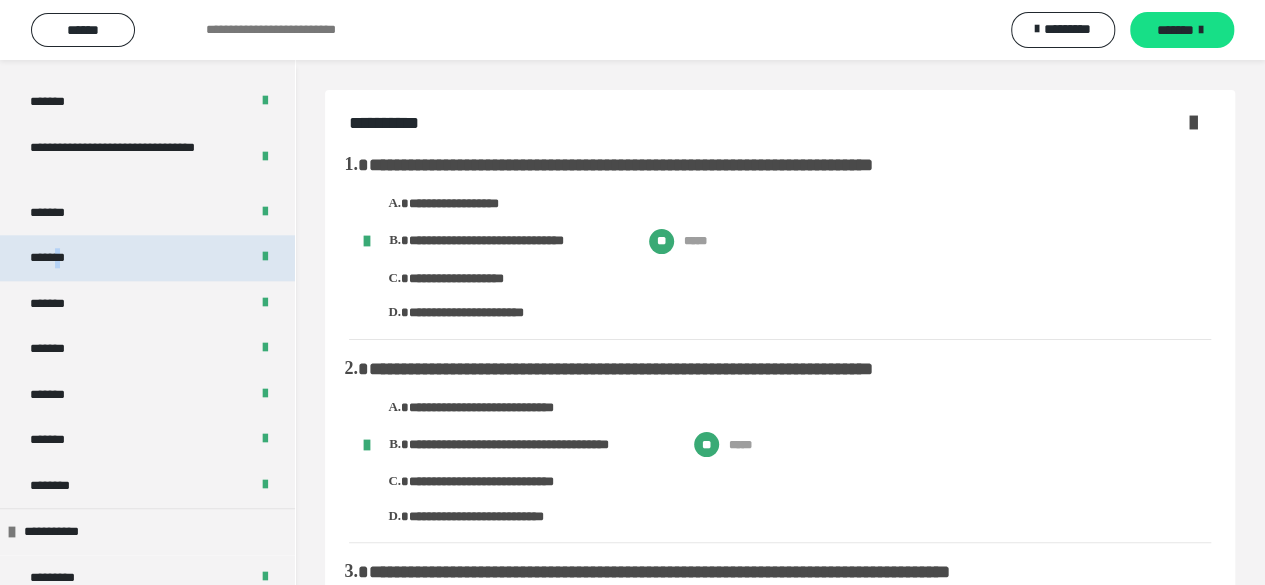 click on "*******" at bounding box center [62, 258] 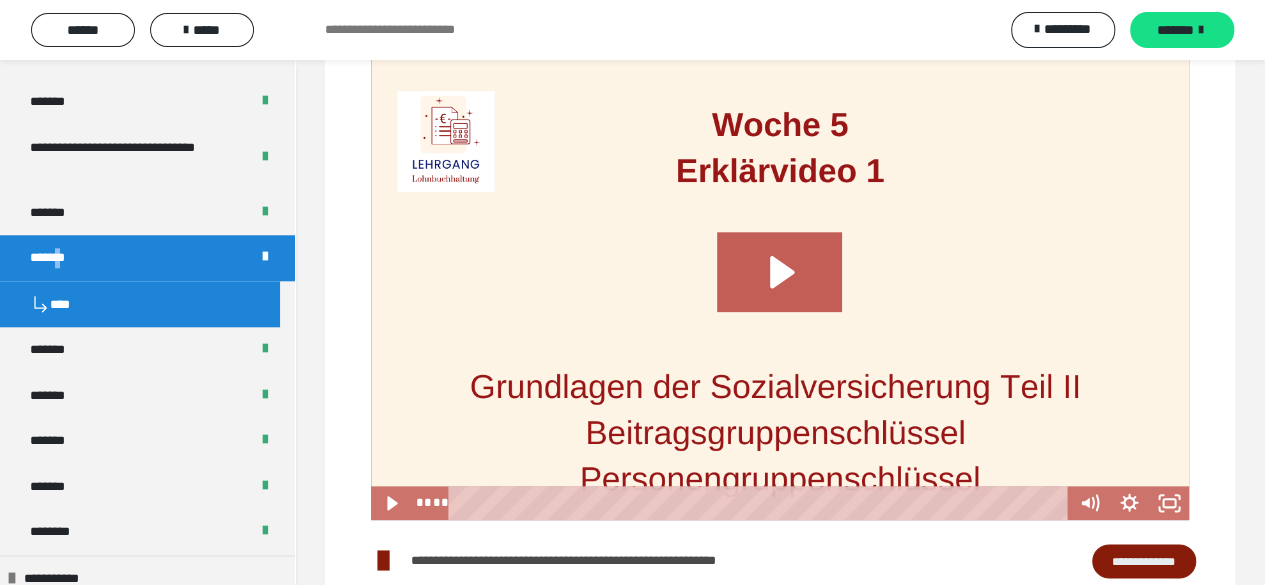 scroll, scrollTop: 1000, scrollLeft: 0, axis: vertical 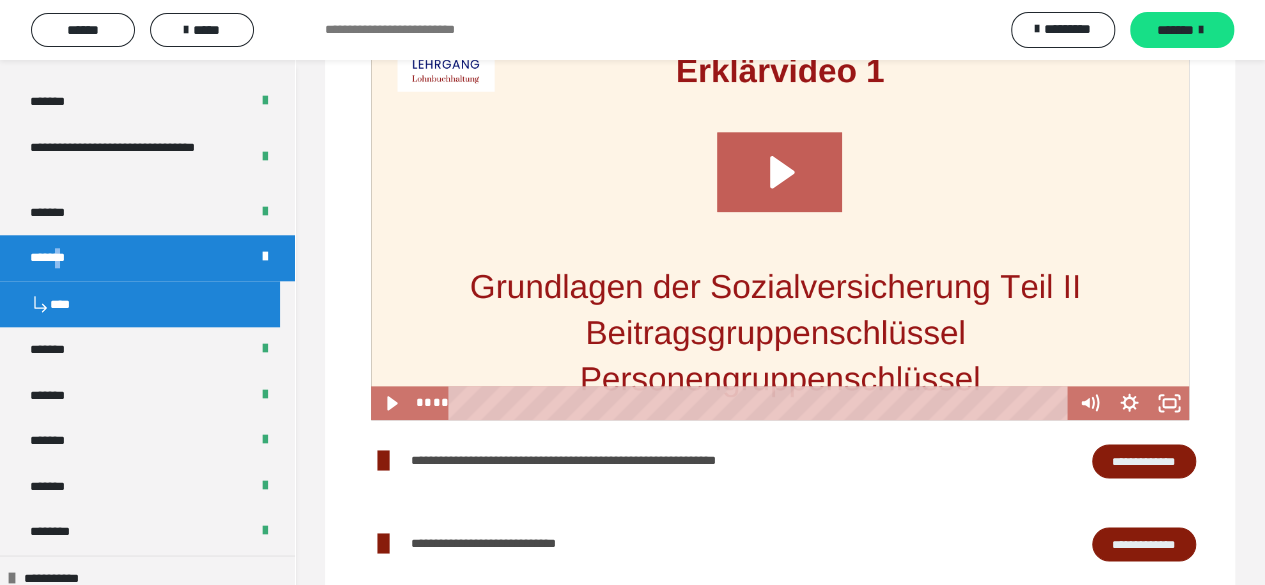 click at bounding box center (780, 189) 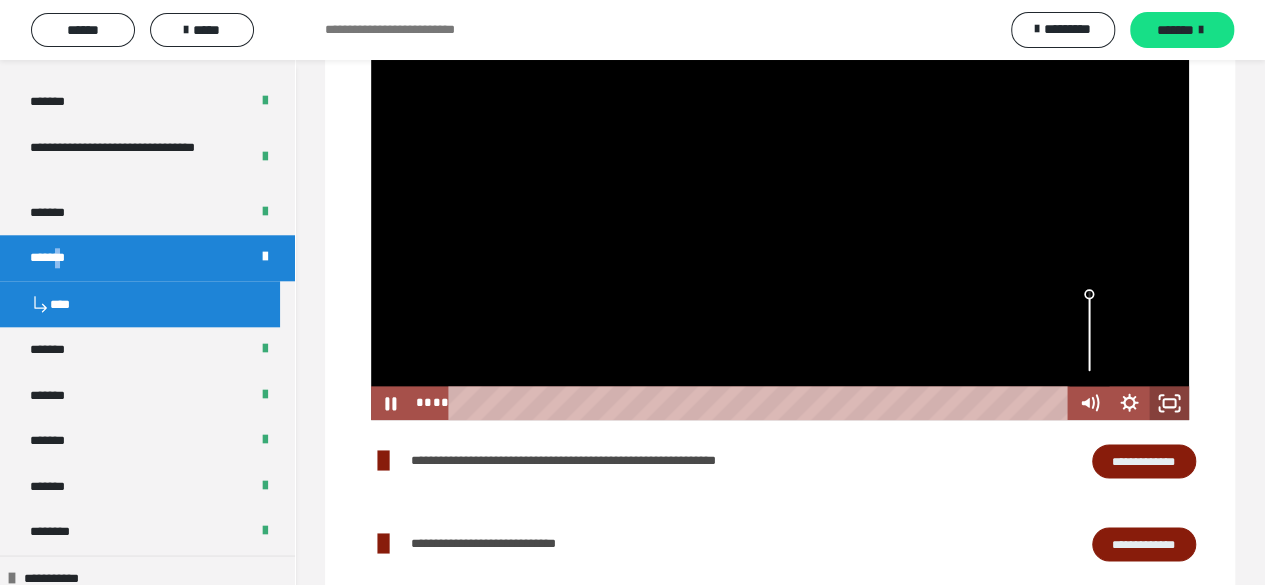 click 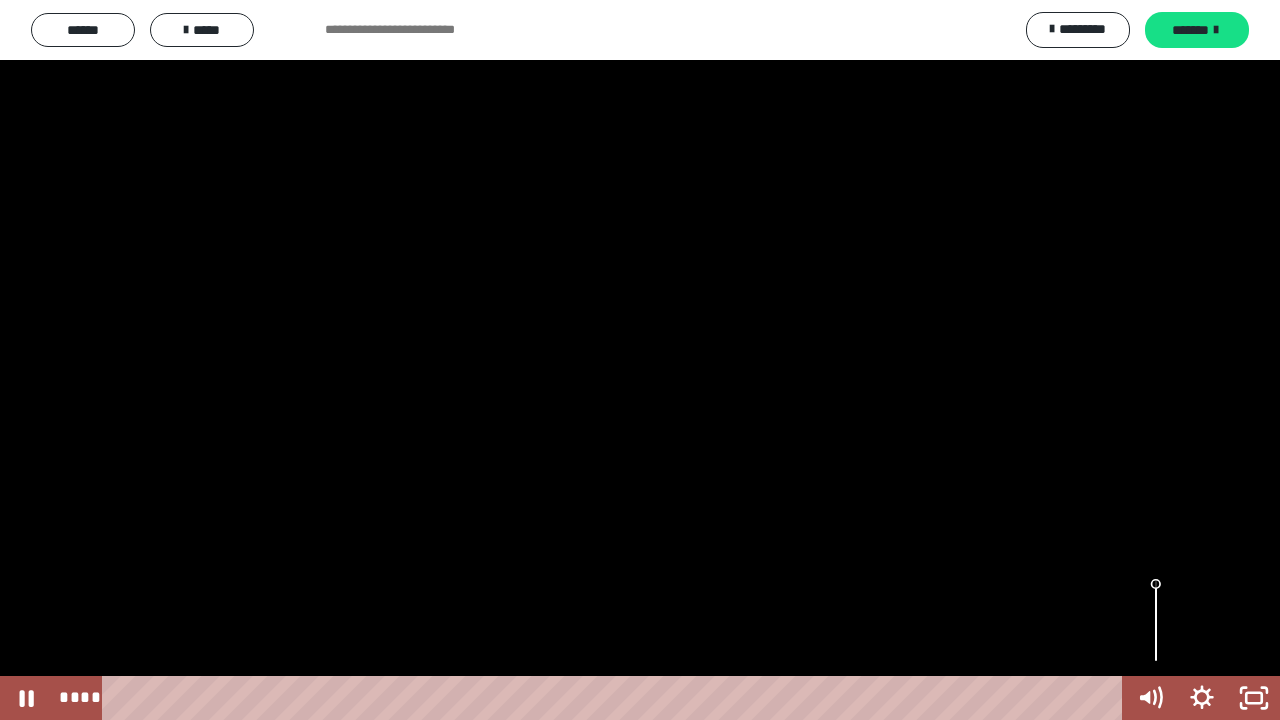 click at bounding box center [640, 360] 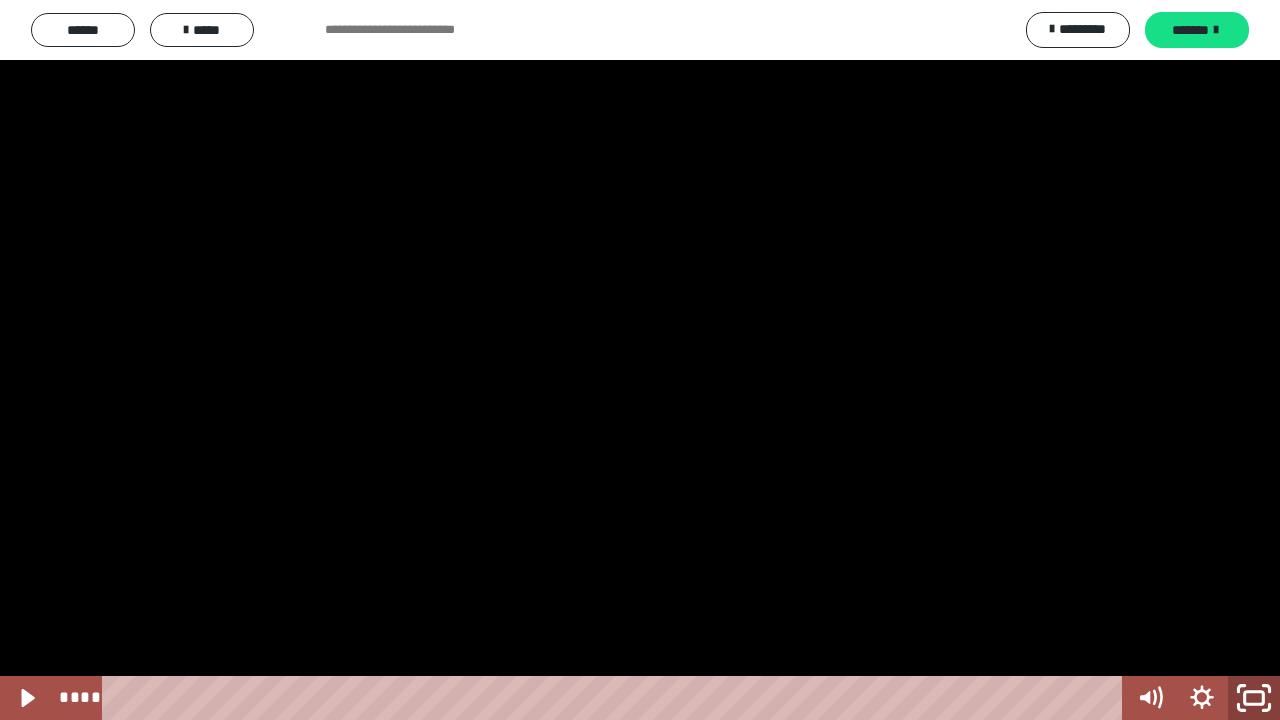 click 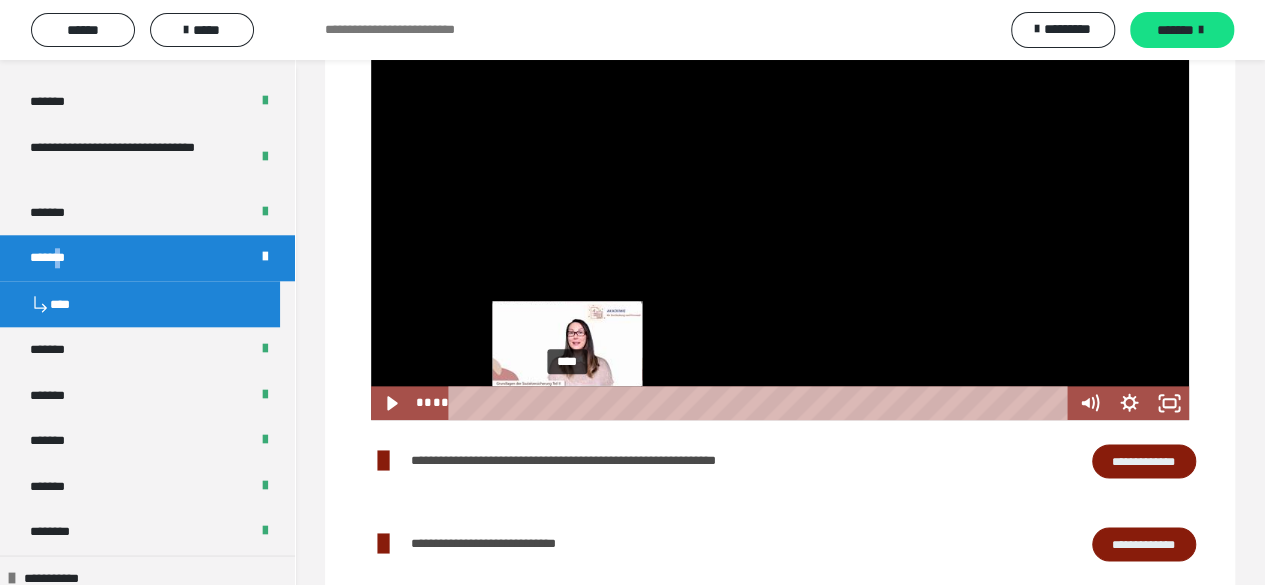 click on "****" at bounding box center (762, 403) 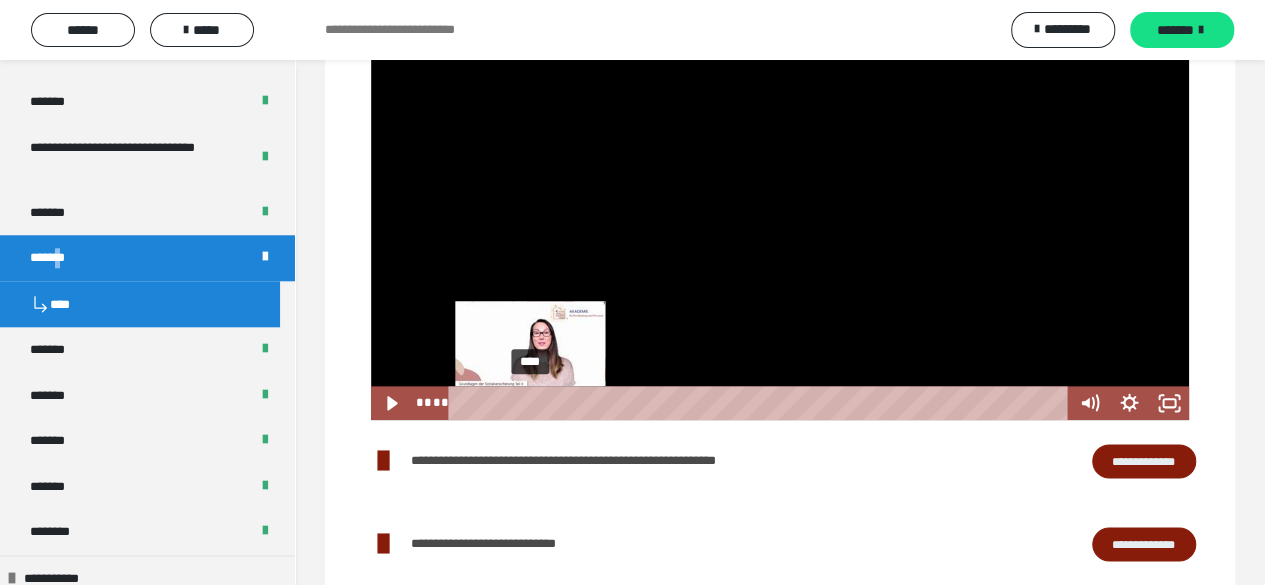 click on "****" at bounding box center [762, 403] 